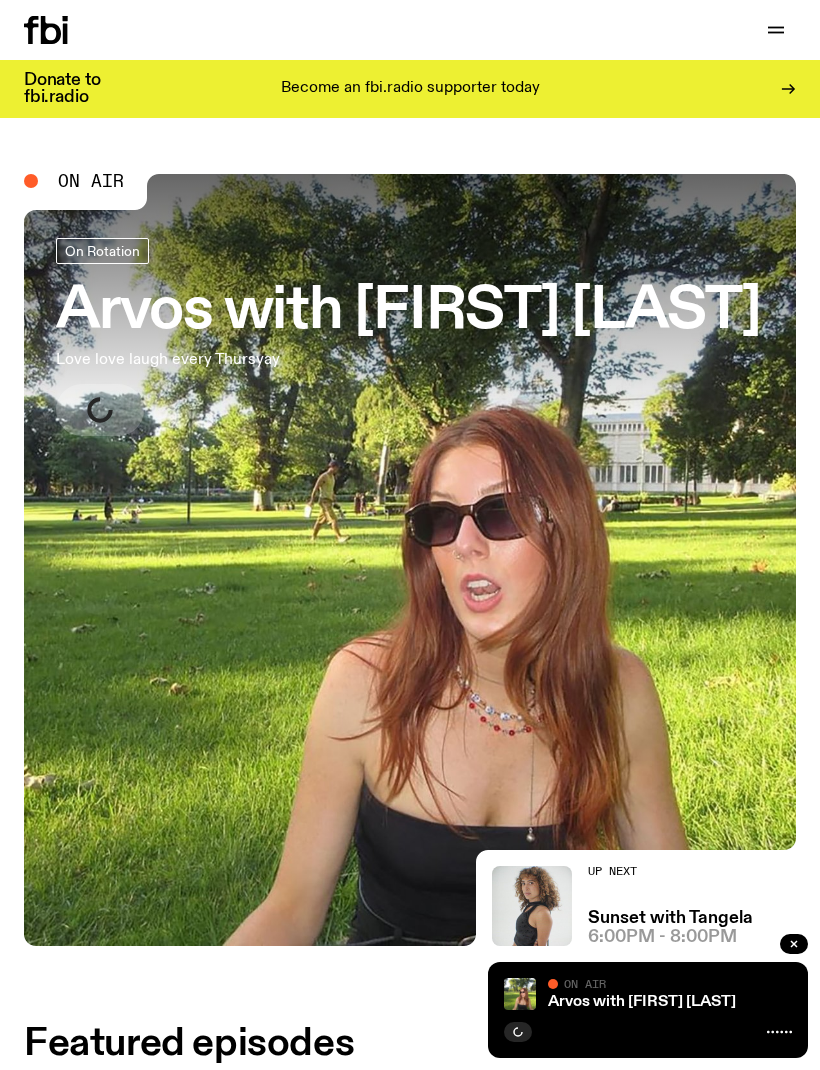 scroll, scrollTop: 0, scrollLeft: 0, axis: both 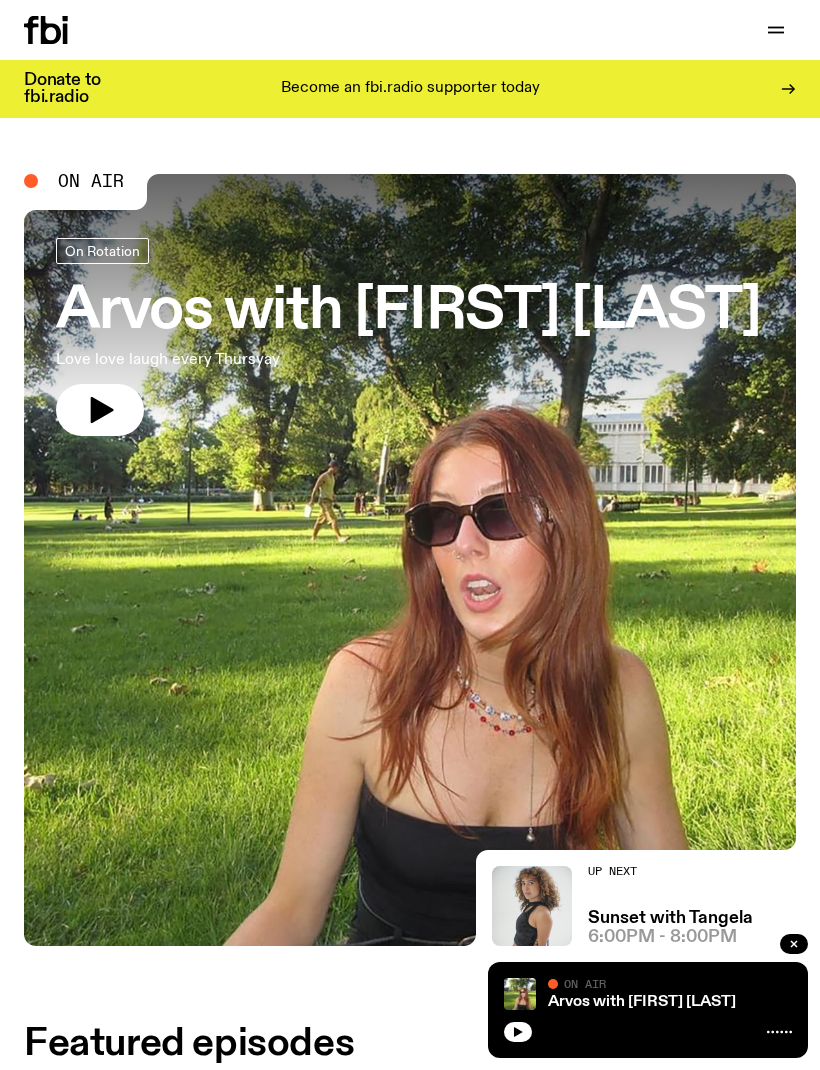 click at bounding box center (776, 30) 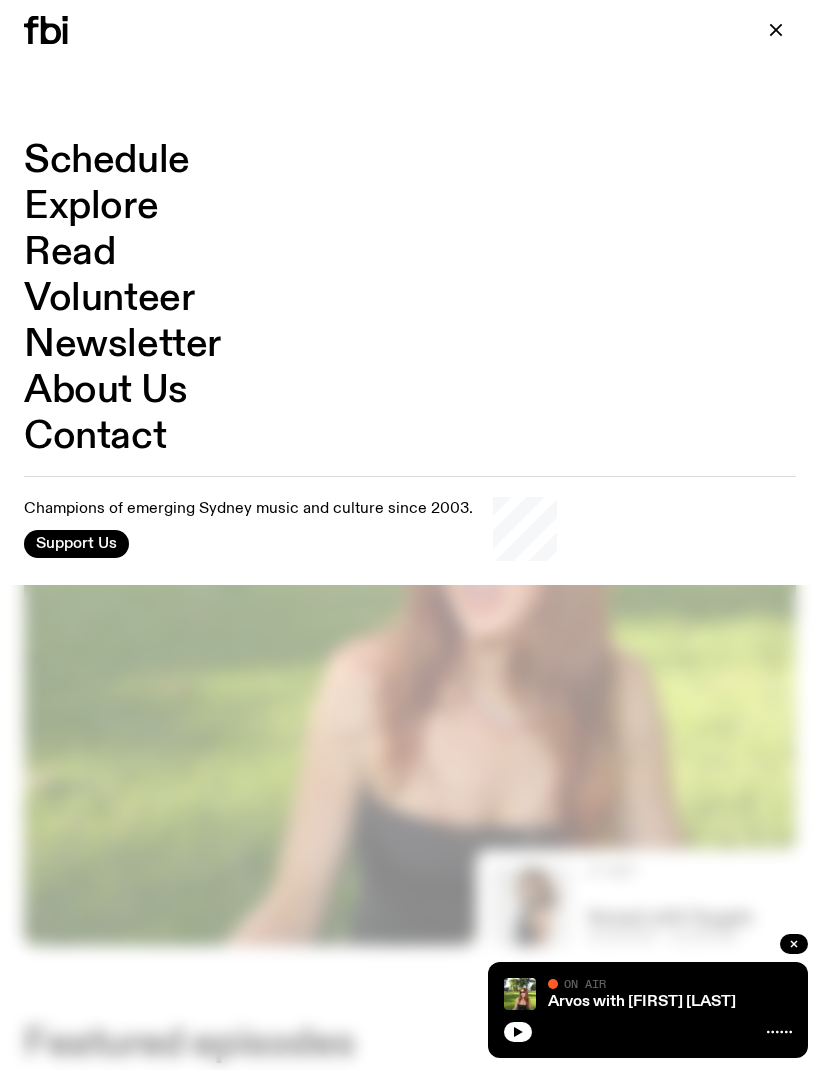 click on "Schedule" at bounding box center (107, 161) 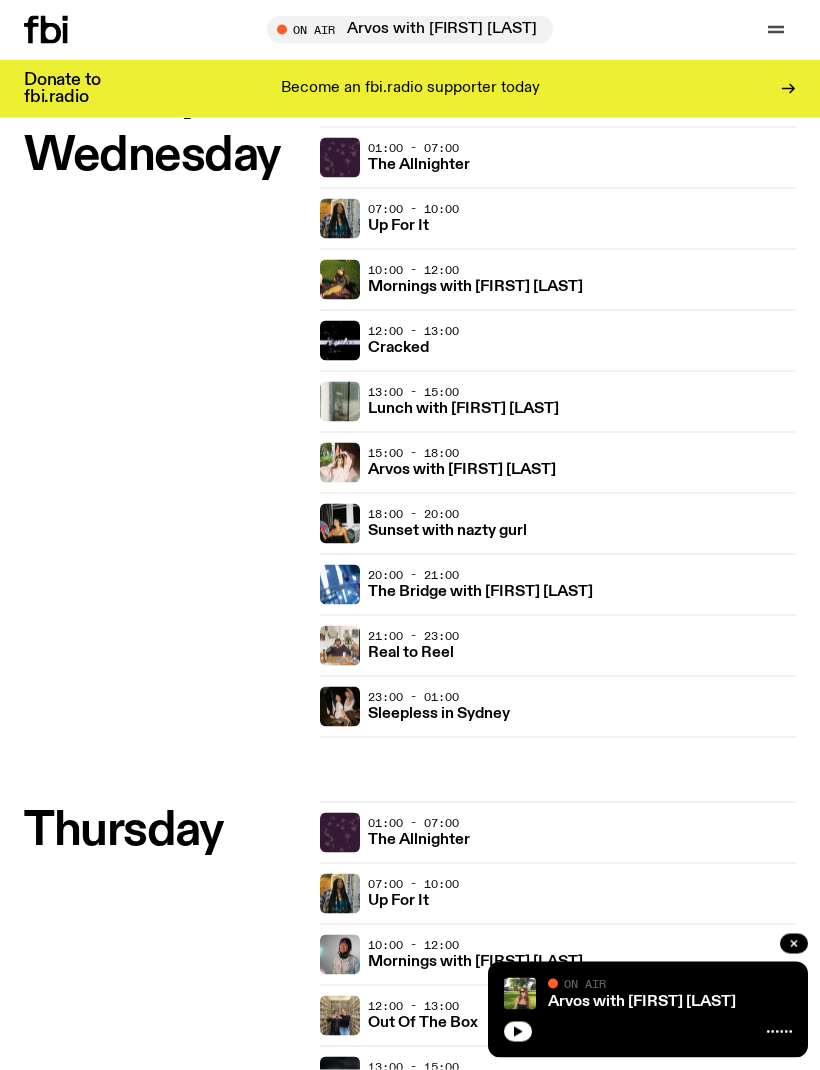 scroll, scrollTop: 1389, scrollLeft: 0, axis: vertical 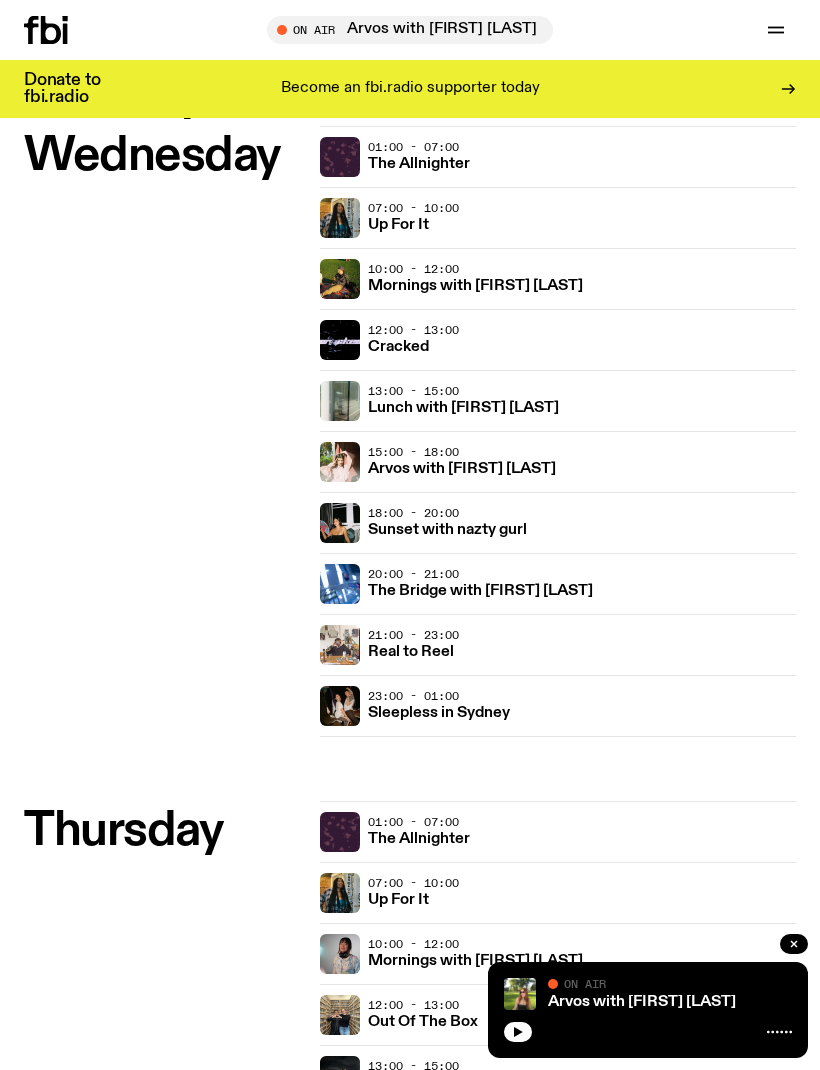 click on "Real to Reel" at bounding box center [411, 652] 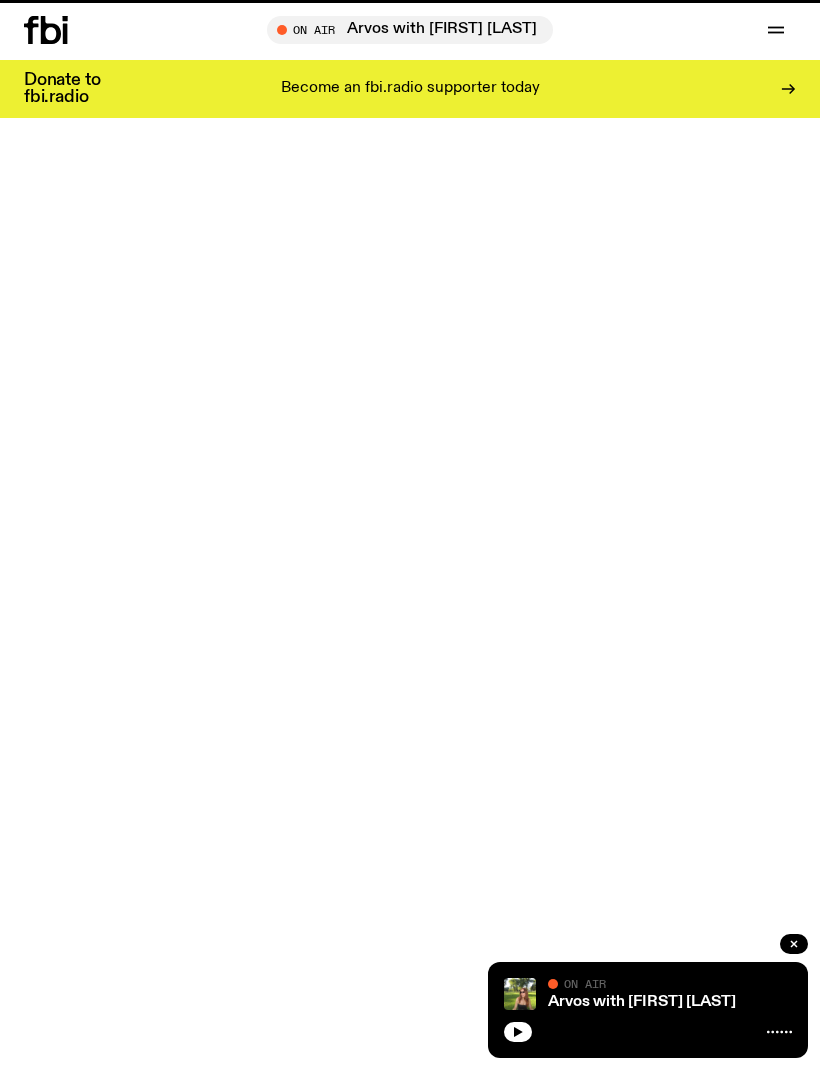 scroll, scrollTop: 0, scrollLeft: 0, axis: both 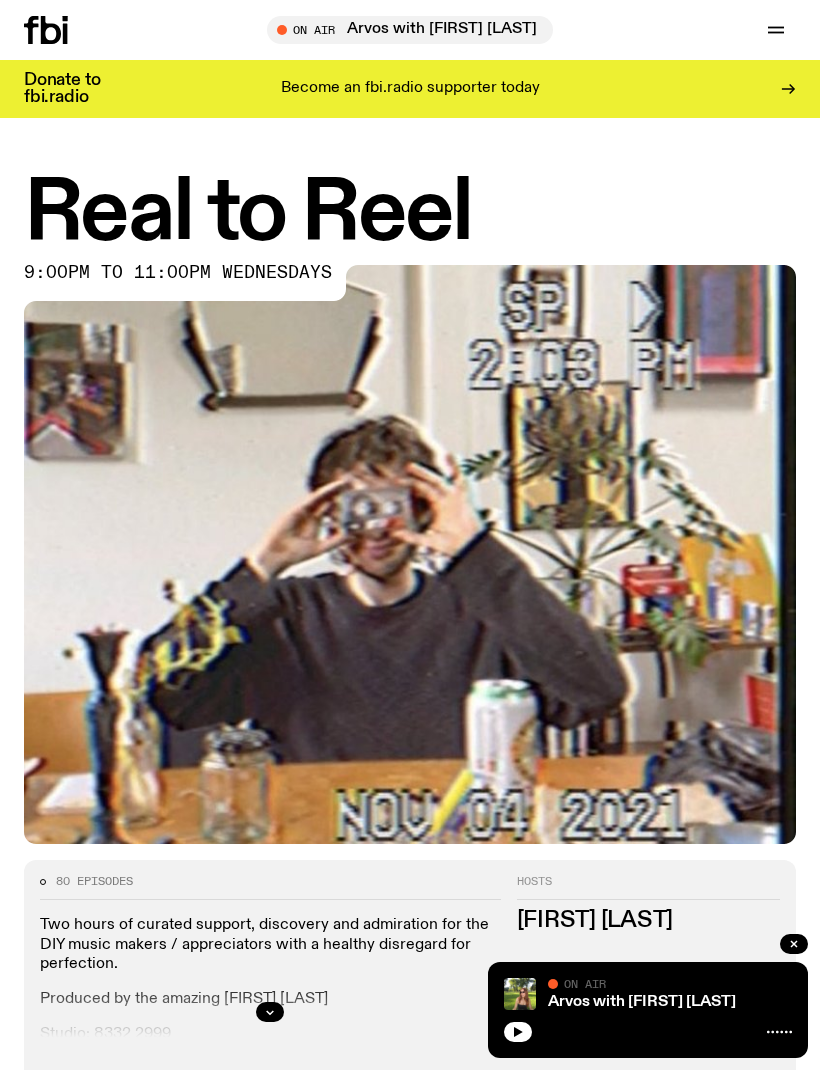 click on "80 episodes Two hours of curated support, discovery and admiration for the DIY music makers / appreciators with a healthy disregard for perfection. Produced by the amazing [FIRST] [LAST] Studio: 8332 2999 SMS Textline: [PHONE] Send me your music: jasper.c@example.com Big thanks to [FIRST] [LAST] for the banner art and the snap of me, as well as the treasure trove of music knowledge and inspiration. Specialist Experimental Indie Rock Folk Indie Shoegaze Post-Punk Punk Dub Hosts [FIRST] [LAST] Episodes Real to Reel with [FIRST] [LAST] 09.07.25 Real to Reel with [FIRST] [LAST] 02.07.25 Real to Reel with [FIRST] [LAST] 25.06.25 Real to Reel with [FIRST] [LAST] 18.06.25 Real to Reel 11.06.25 Real to Reel 04.06.25 Real to Reel 28.05.25 Real to Reel 21.05.25 REAL TO REEL RERUN w/ [FIRST] [LAST] INTERFVIEW 14.05.25 Real to Reel 07.05.25 Real to Reel 30.04.25 Real to Reel 23.04.25 Folk Experimental +2 Real to Reel / Guest Curated by [FIRST] [LAST] 16.04.25 09.04.25 Real to Reel 02.04.25 26.03.25" at bounding box center [410, 1783] 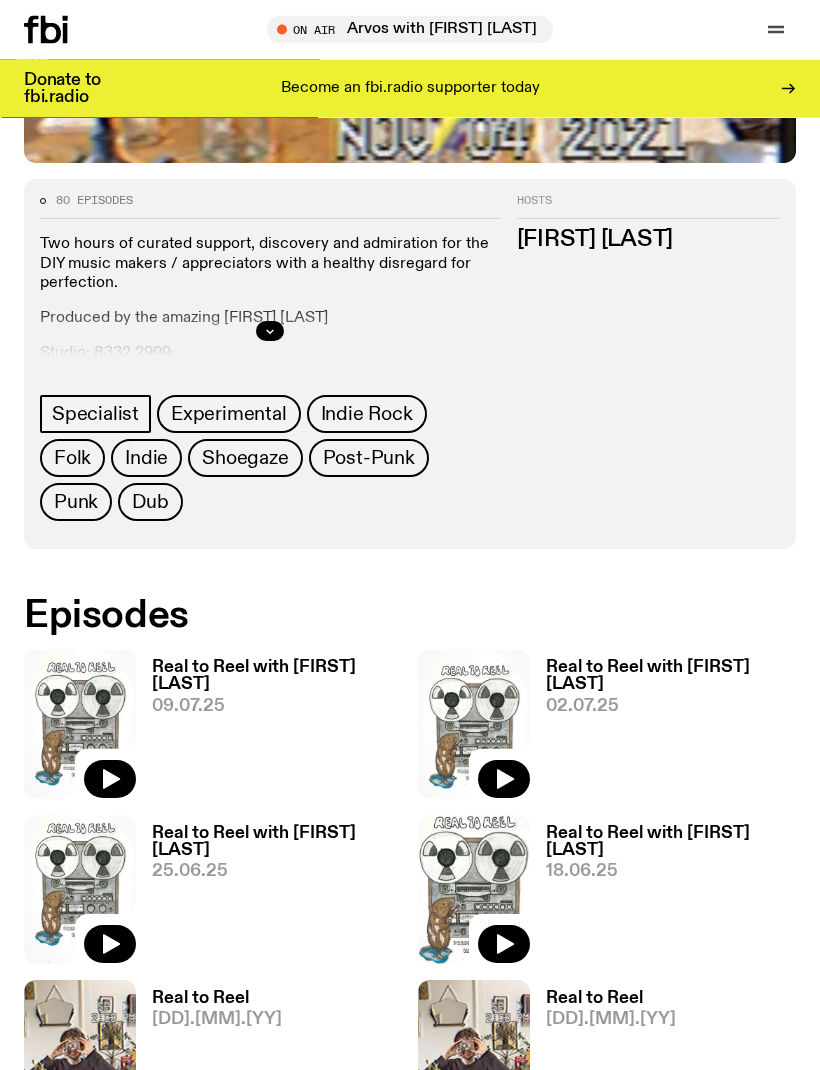 scroll, scrollTop: 683, scrollLeft: 0, axis: vertical 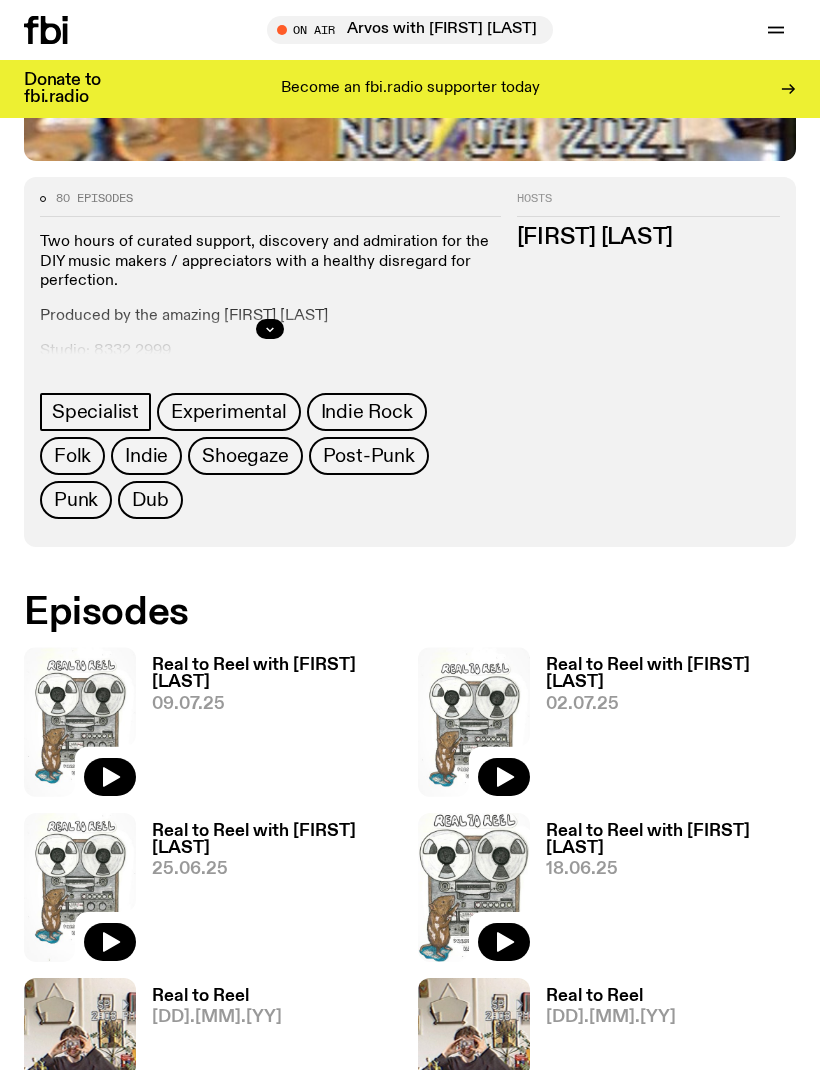 click 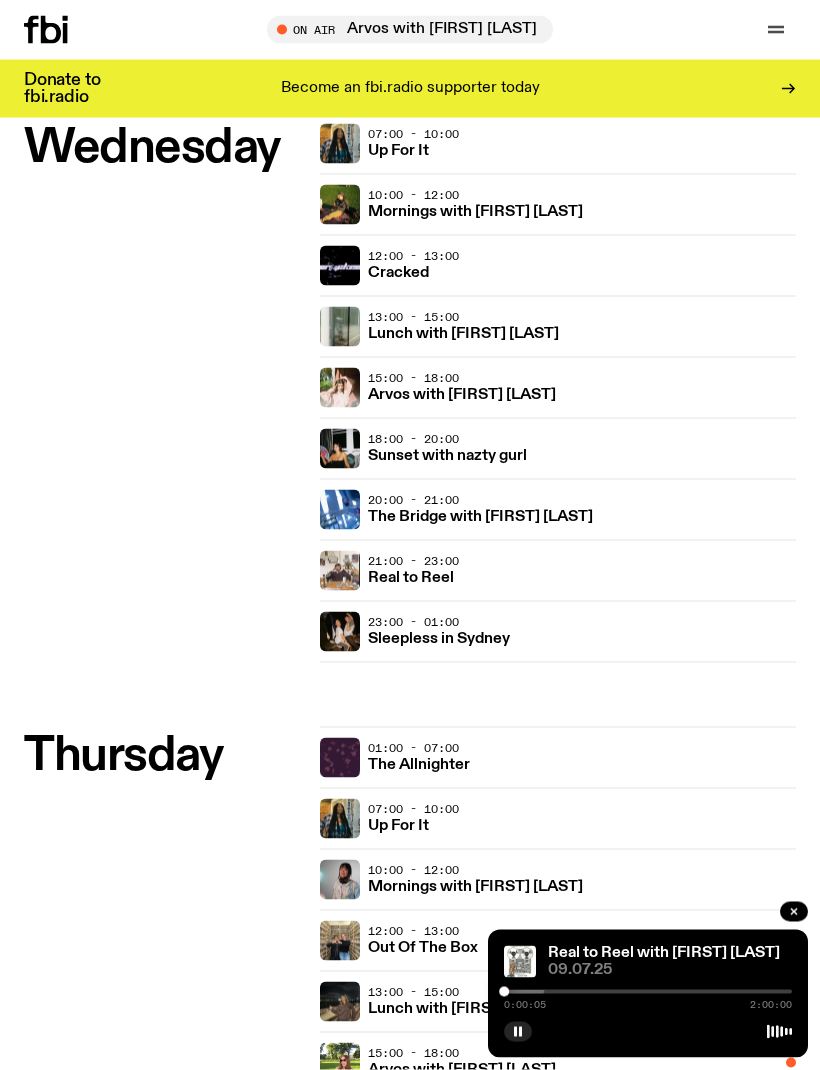 scroll, scrollTop: 1465, scrollLeft: 0, axis: vertical 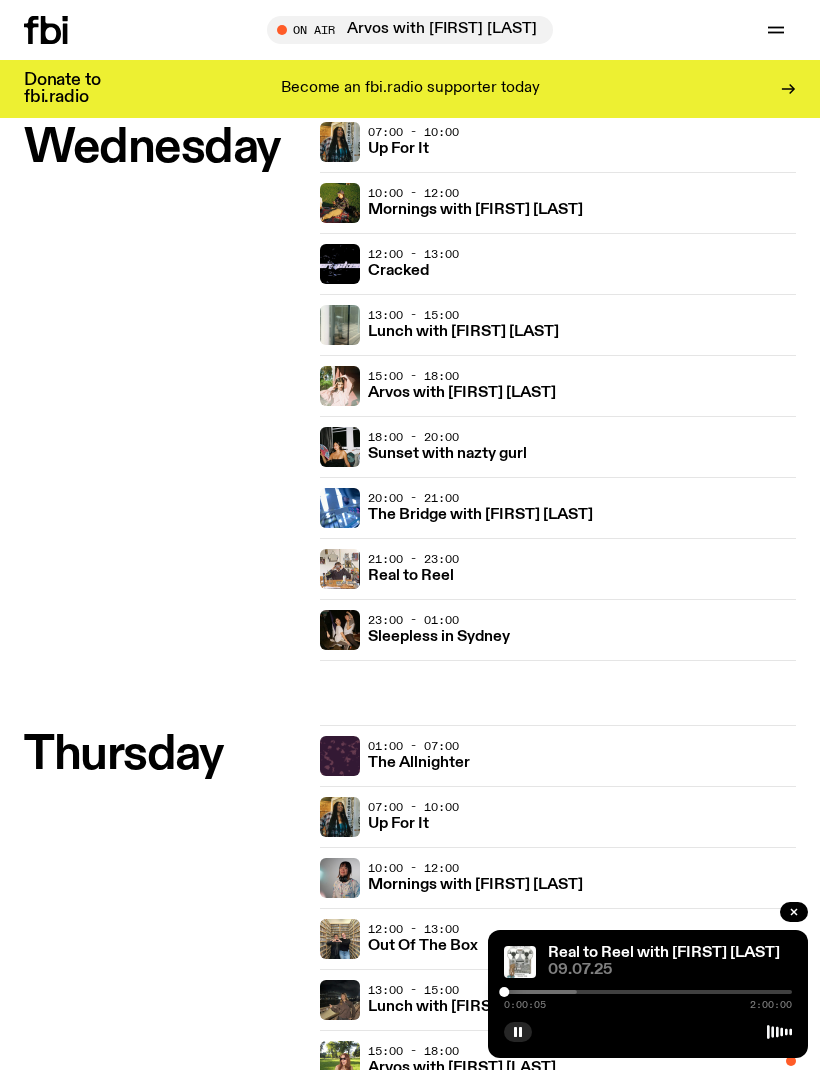 click on "Sleepless in Sydney" at bounding box center (439, 637) 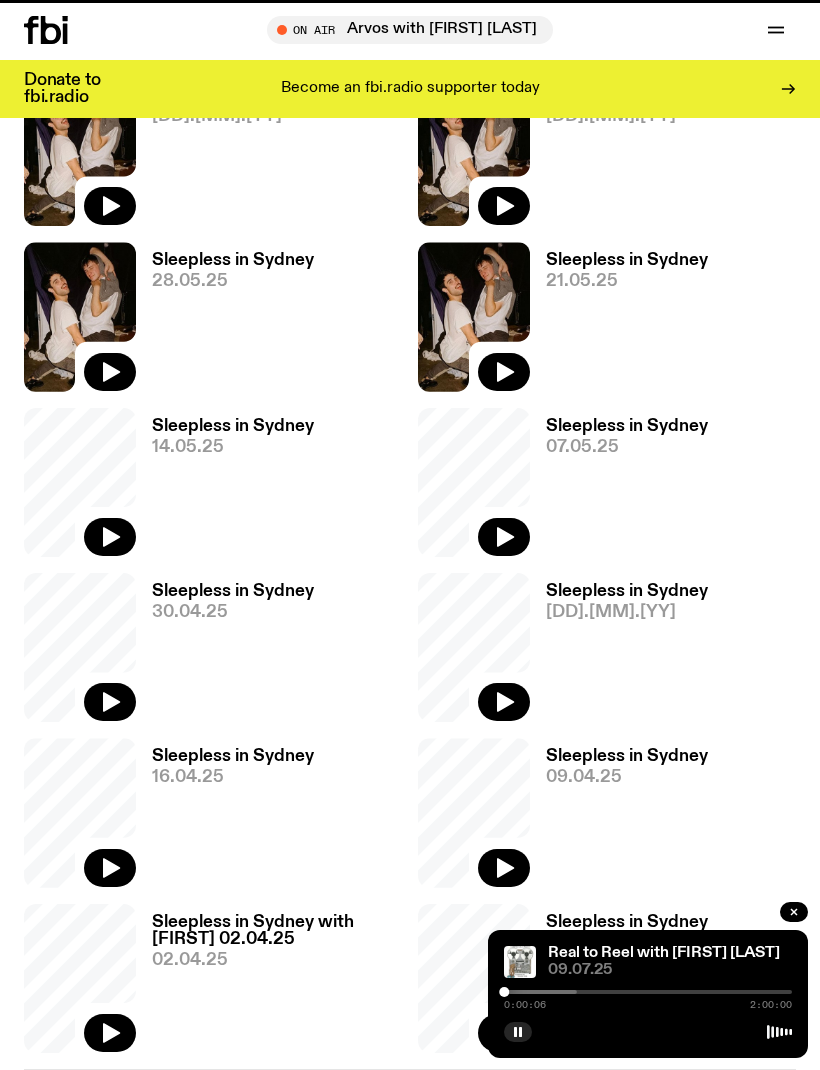 scroll, scrollTop: 0, scrollLeft: 0, axis: both 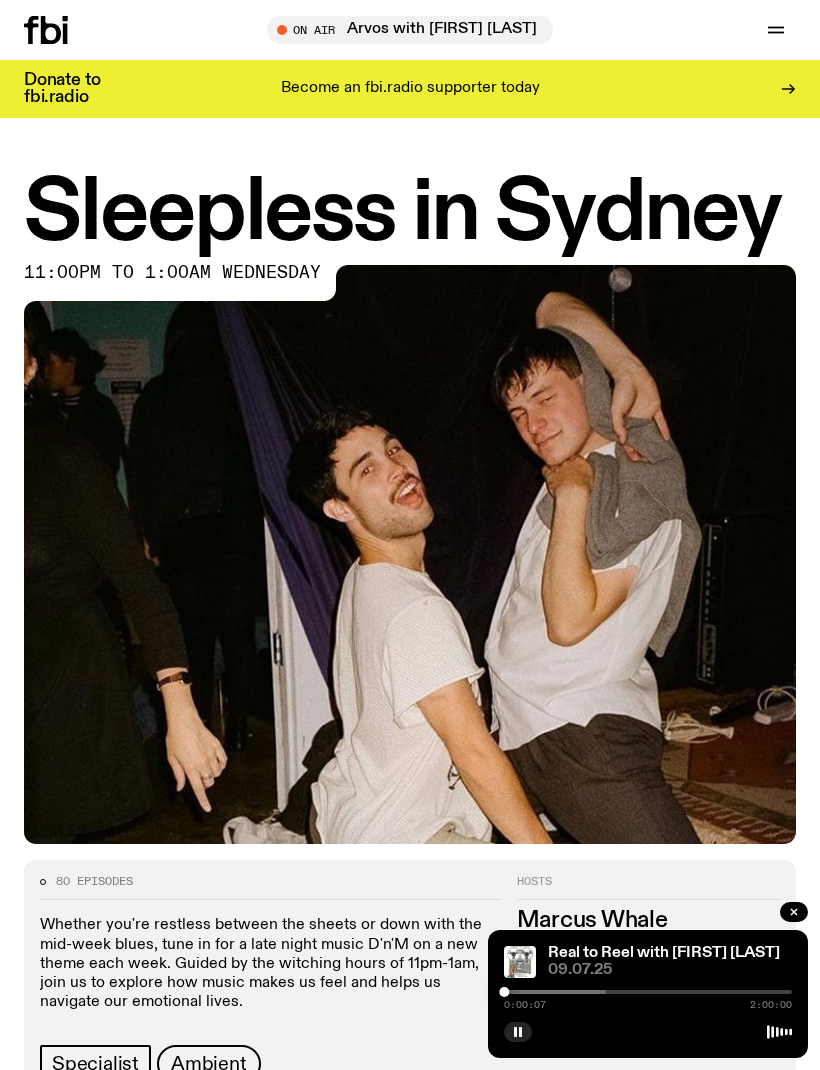 click 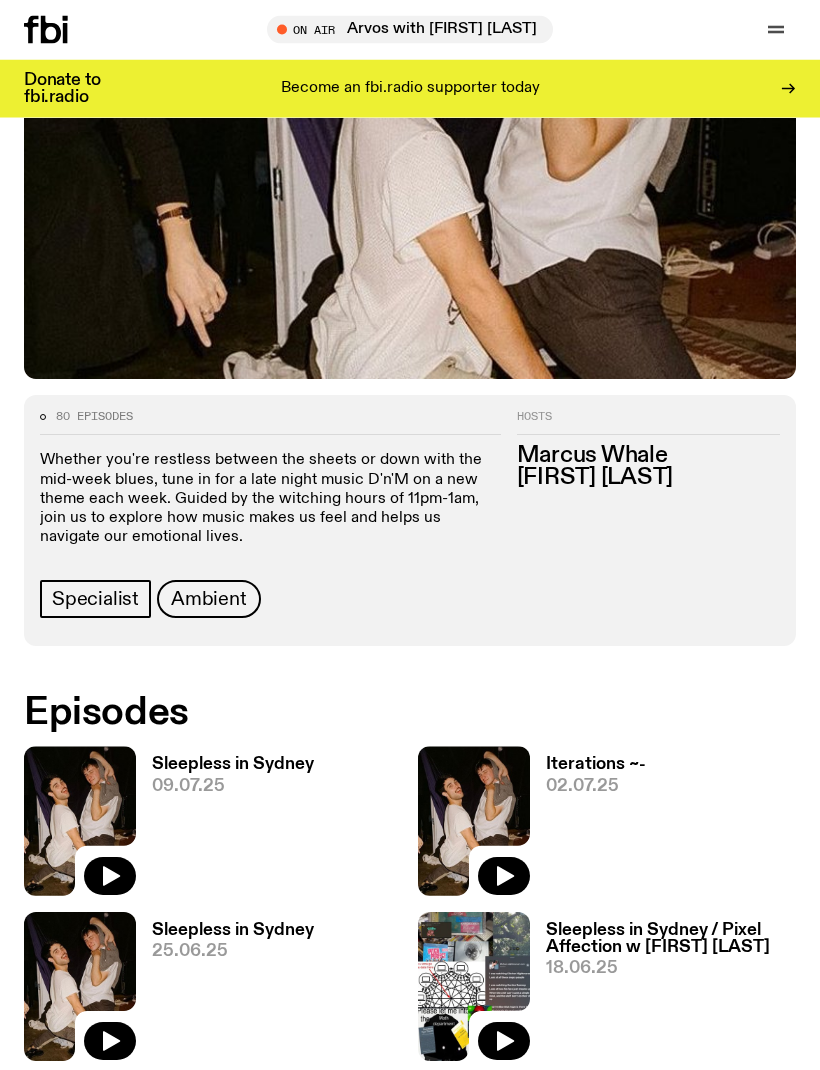 scroll, scrollTop: 466, scrollLeft: 0, axis: vertical 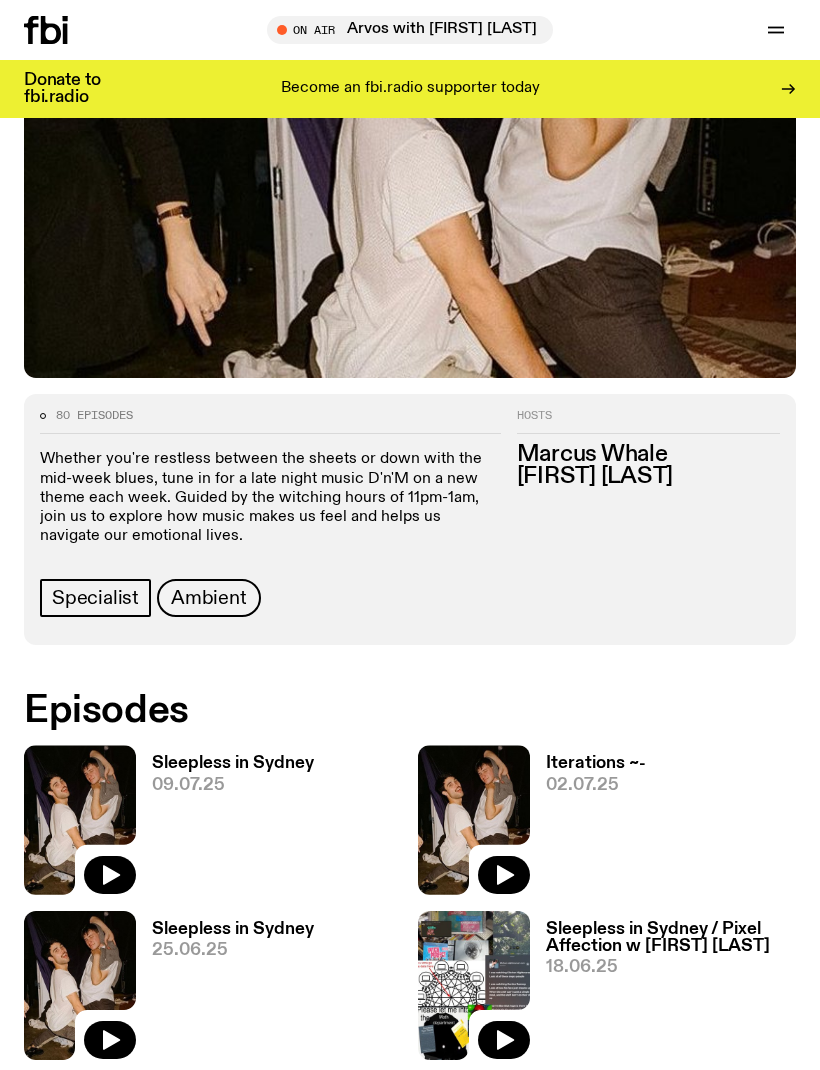 click 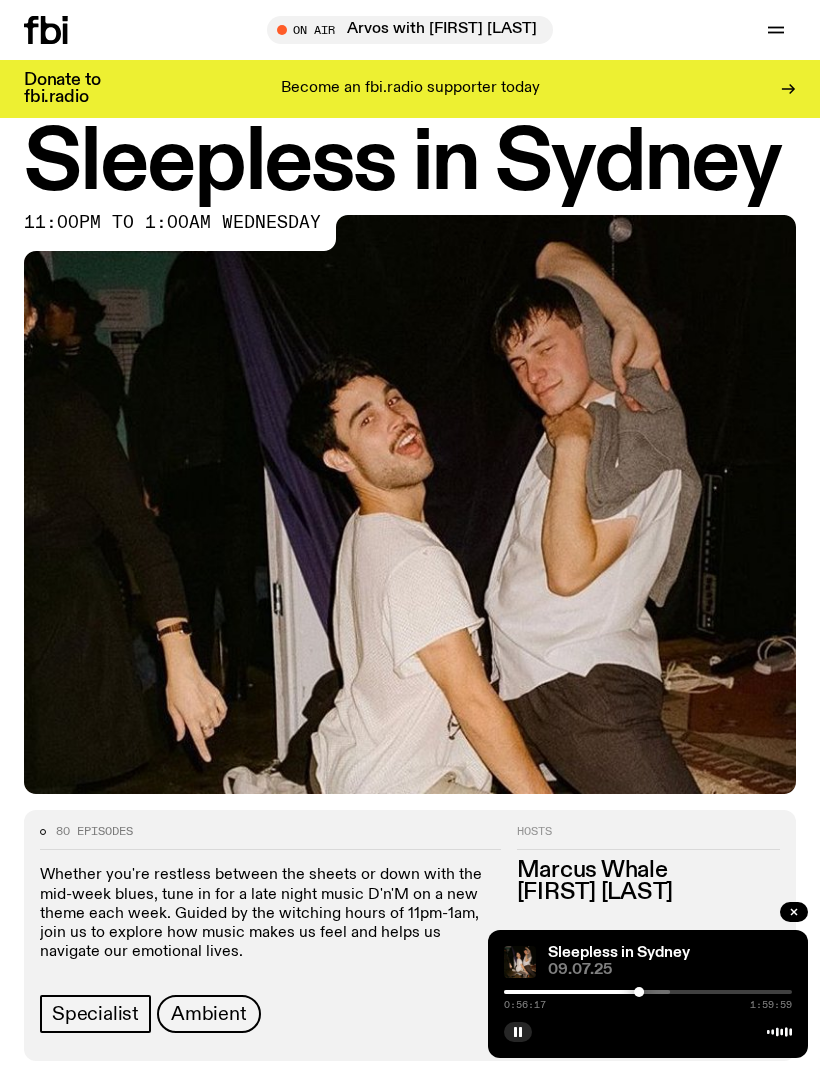 scroll, scrollTop: 0, scrollLeft: 0, axis: both 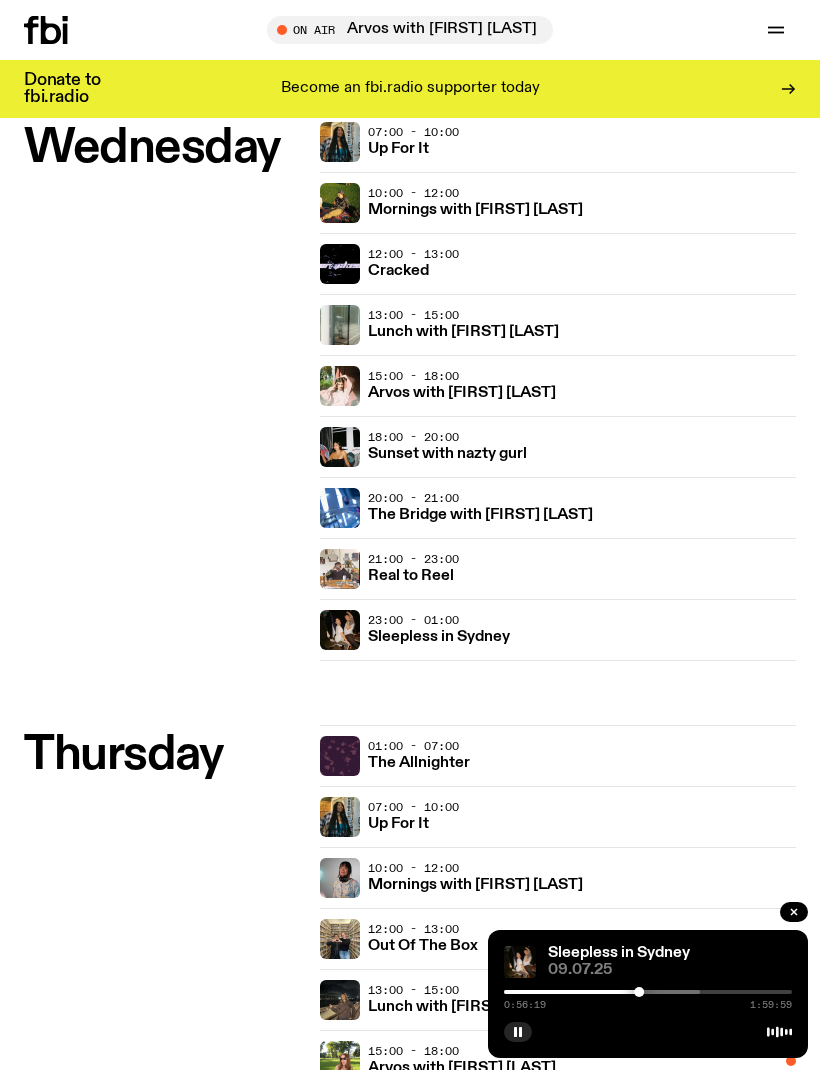 click at bounding box center [794, 912] 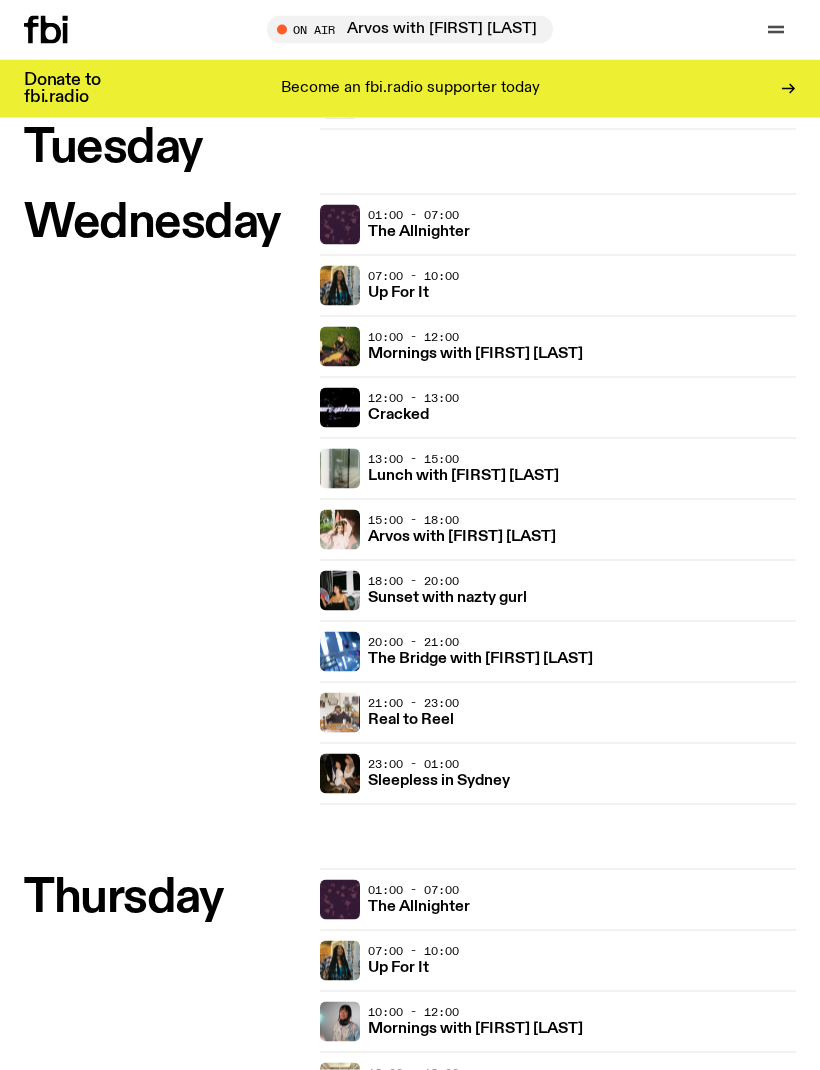 scroll, scrollTop: 1322, scrollLeft: 0, axis: vertical 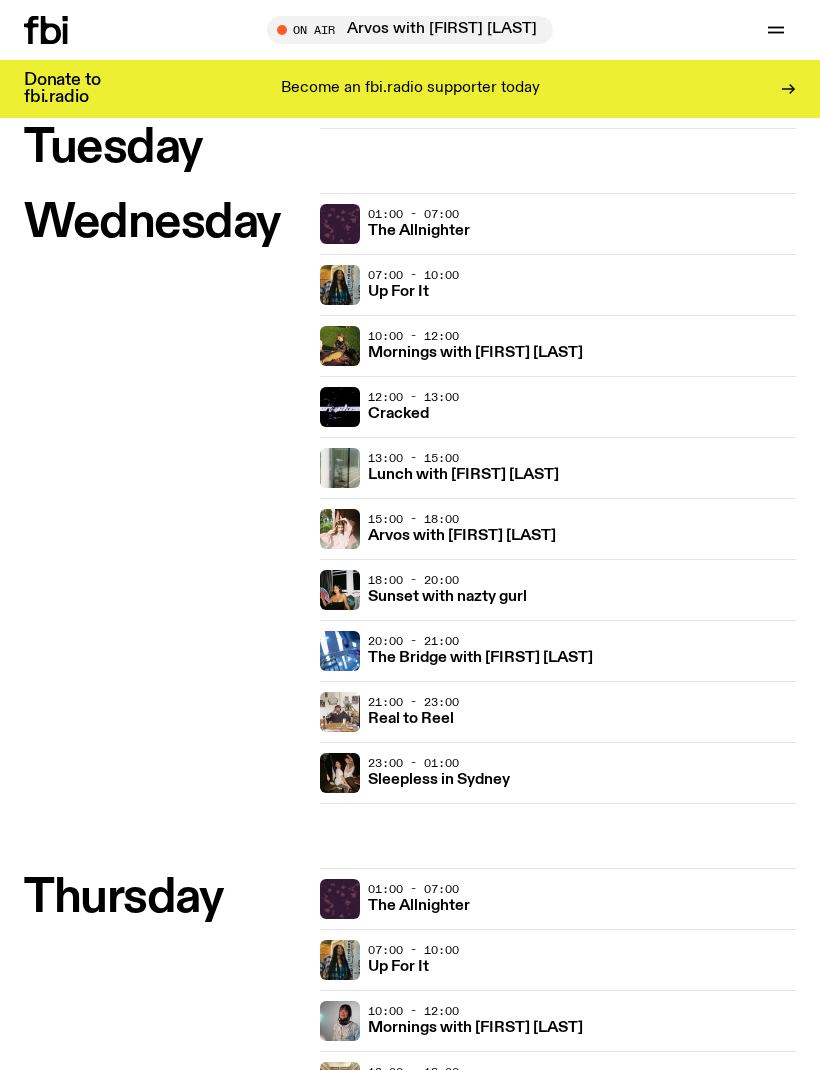 click on "The Bridge with [FIRST] [LAST]" at bounding box center [480, 658] 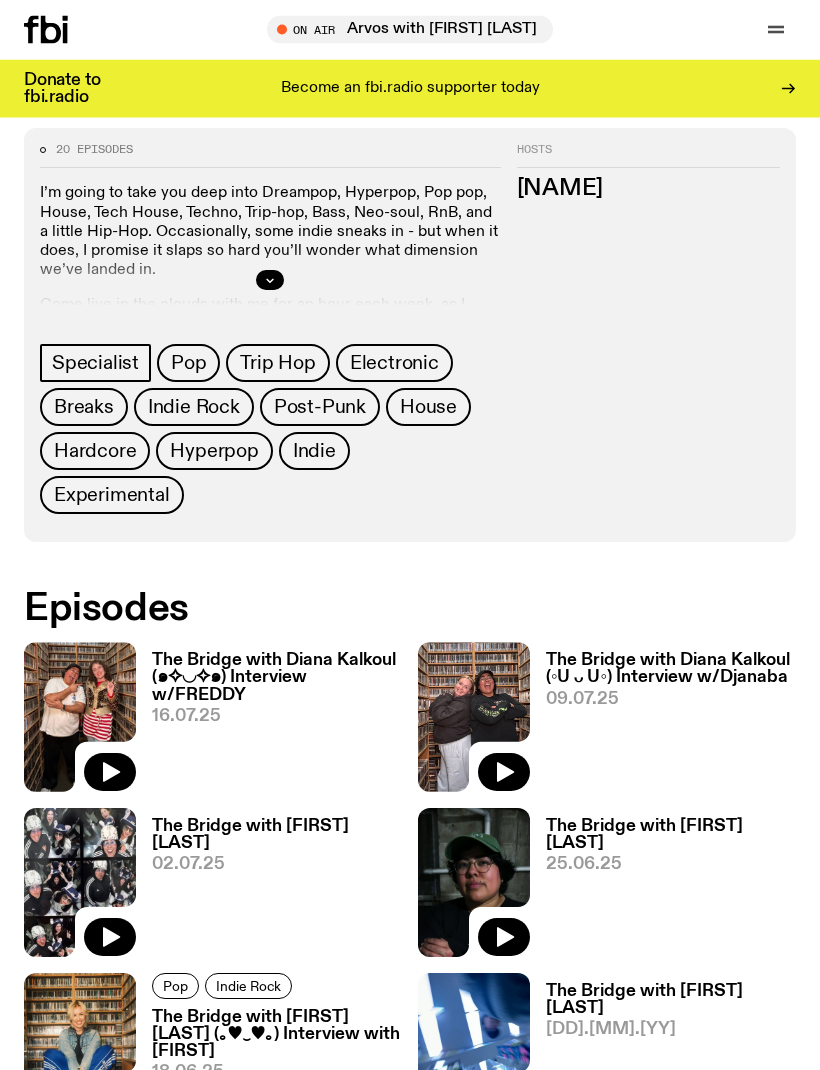 scroll, scrollTop: 818, scrollLeft: 0, axis: vertical 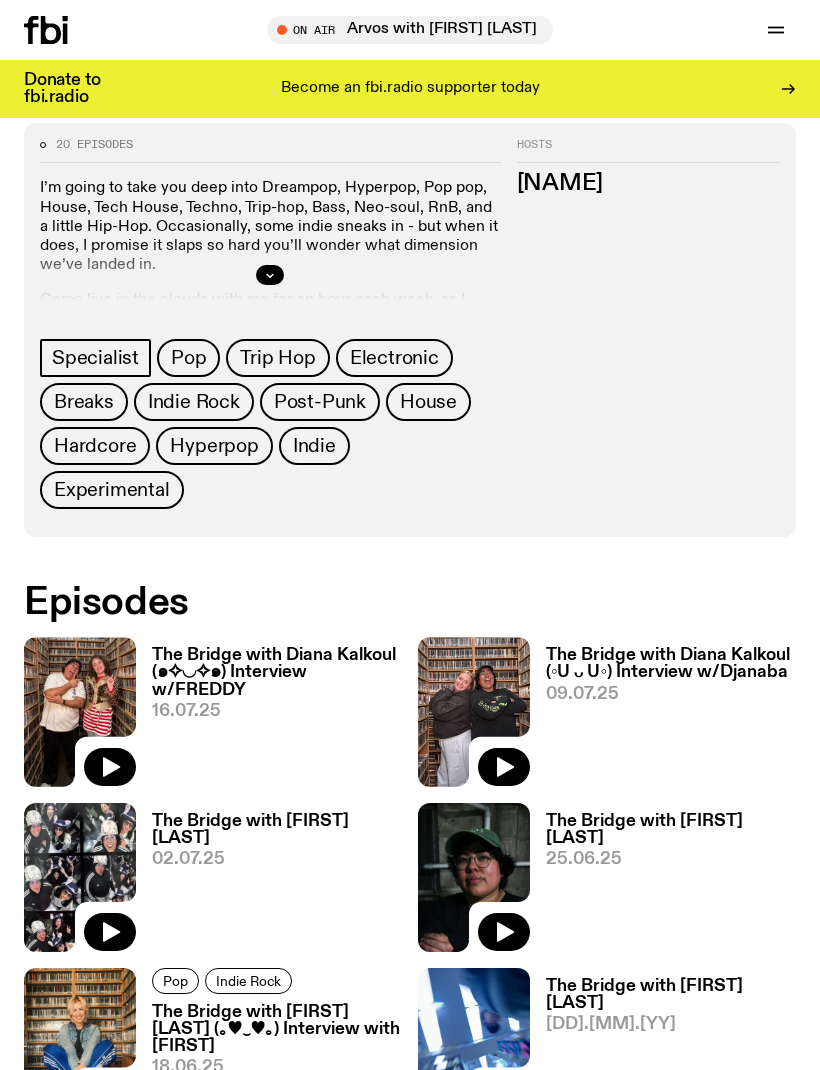 click 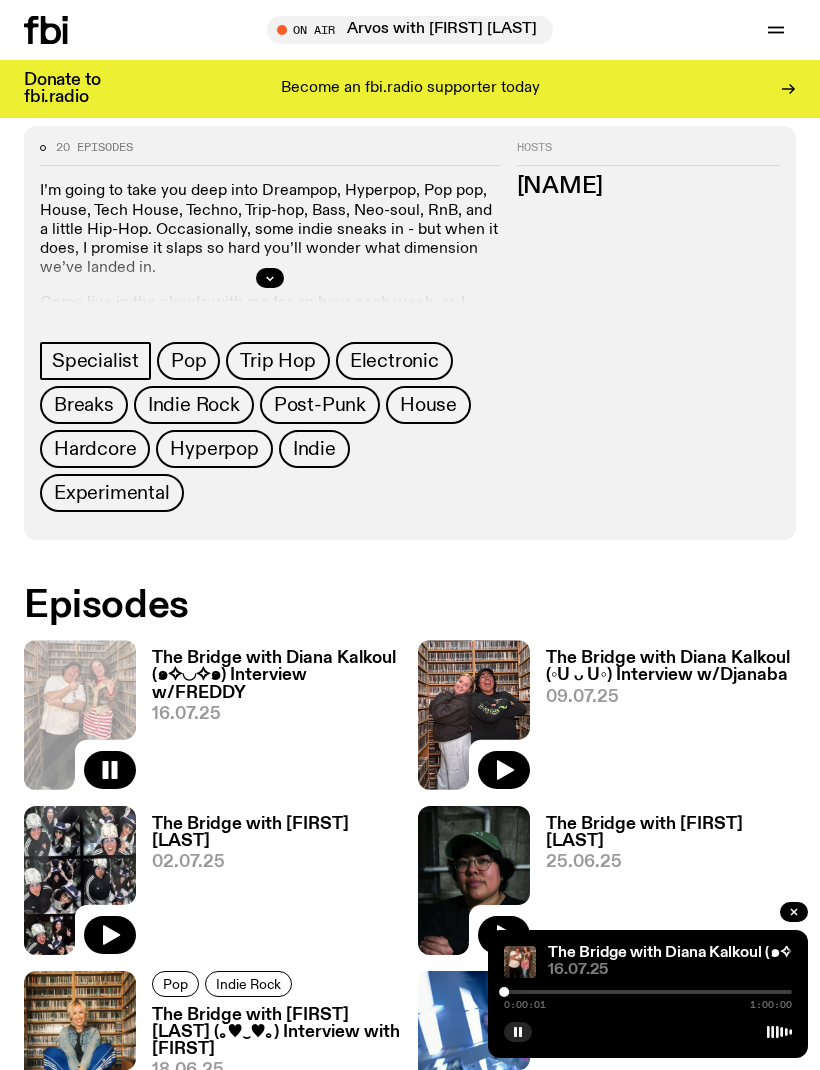 scroll, scrollTop: 810, scrollLeft: 0, axis: vertical 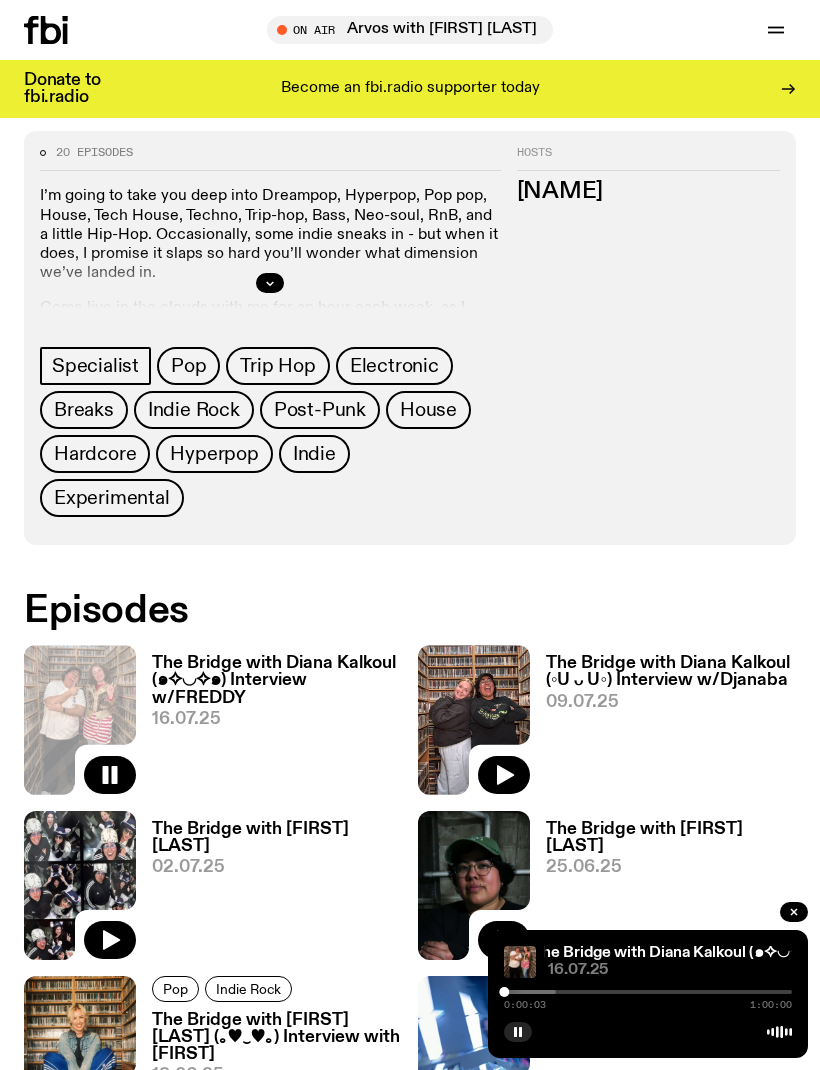 click at bounding box center [520, 962] 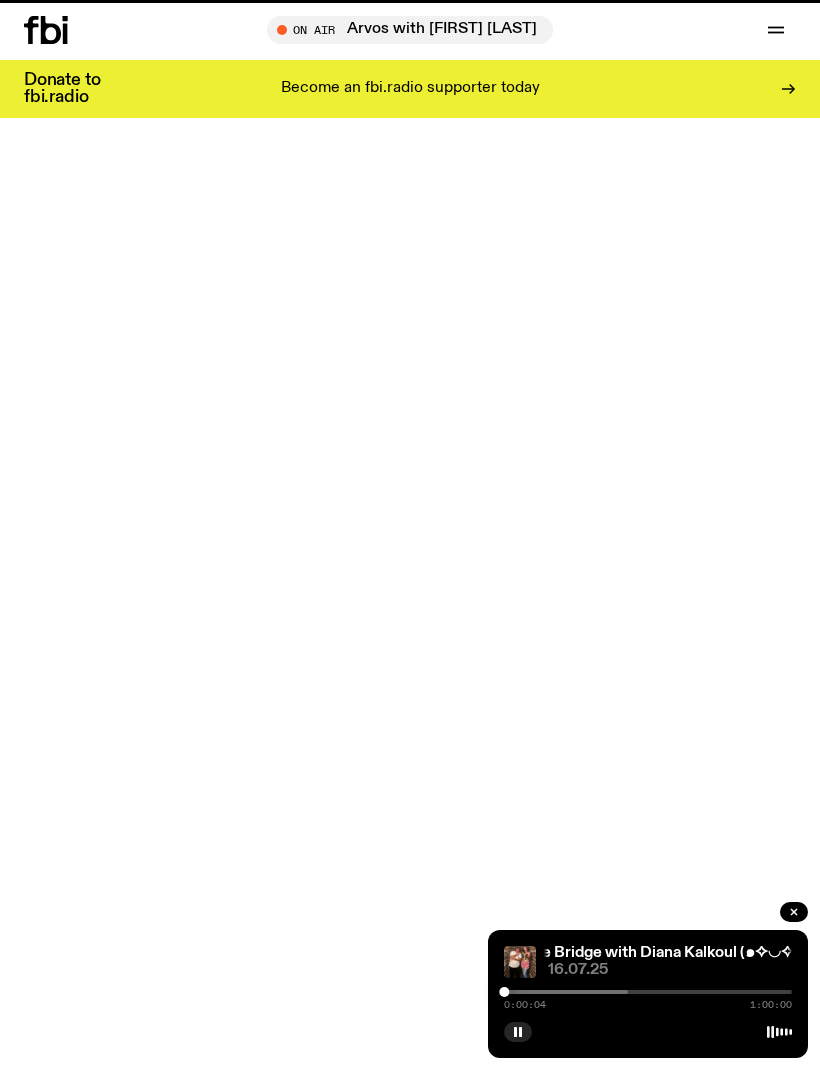 scroll, scrollTop: 0, scrollLeft: 0, axis: both 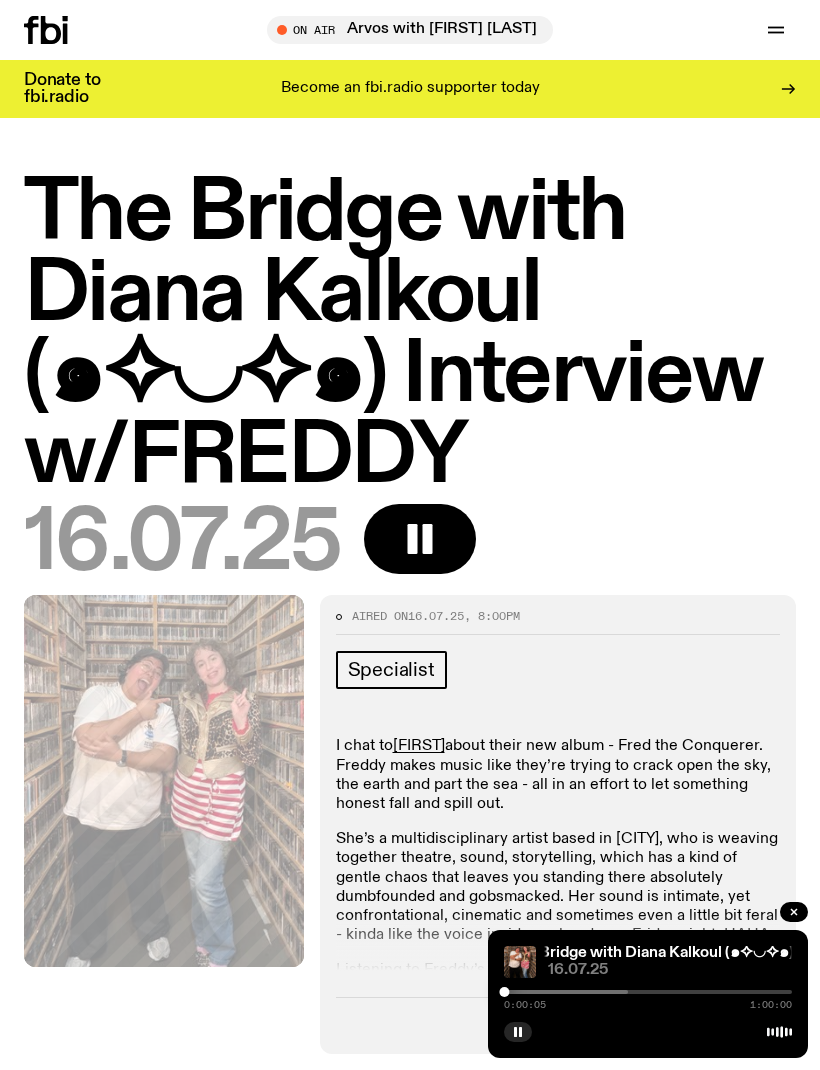 click on "The Bridge with [FIRST] [LAST] (๑✧◡✧๑) Interview w/[FIRST] The Bridge with [FIRST] [LAST] (๑✧◡✧๑) Interview w/[FIRST] 16.07.25 0:00:05 1:00:00" at bounding box center (648, 994) 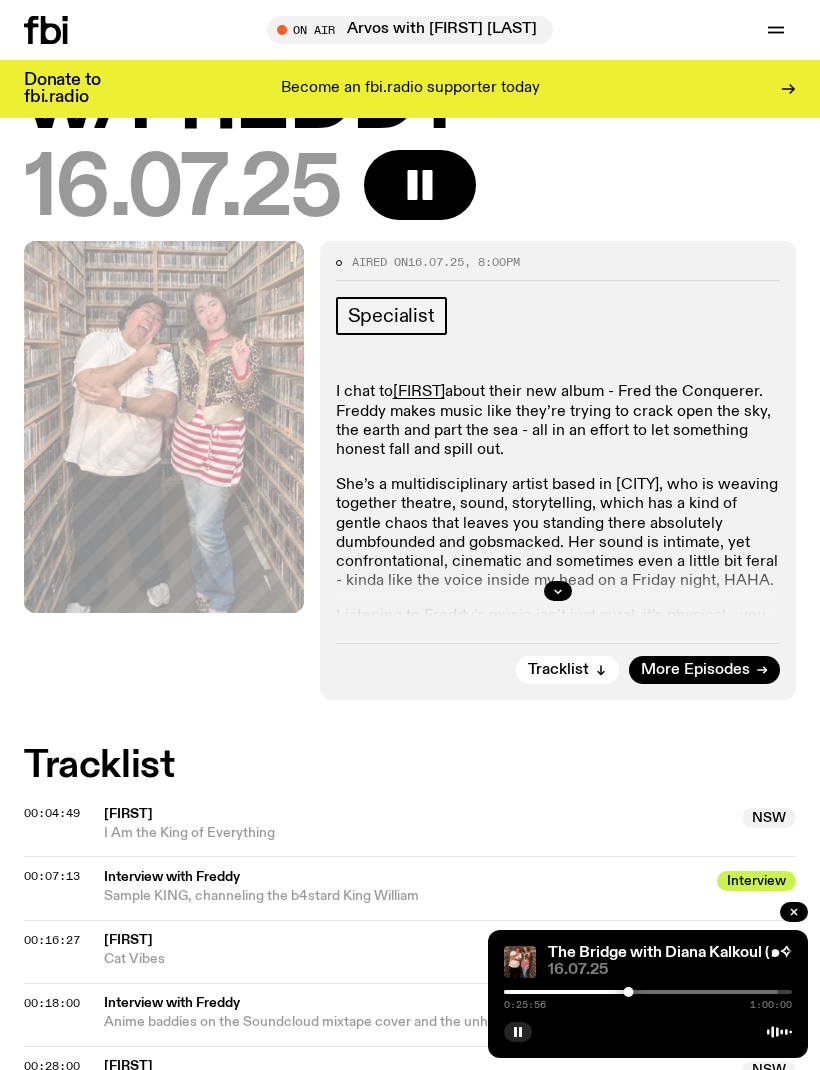 scroll, scrollTop: 352, scrollLeft: 0, axis: vertical 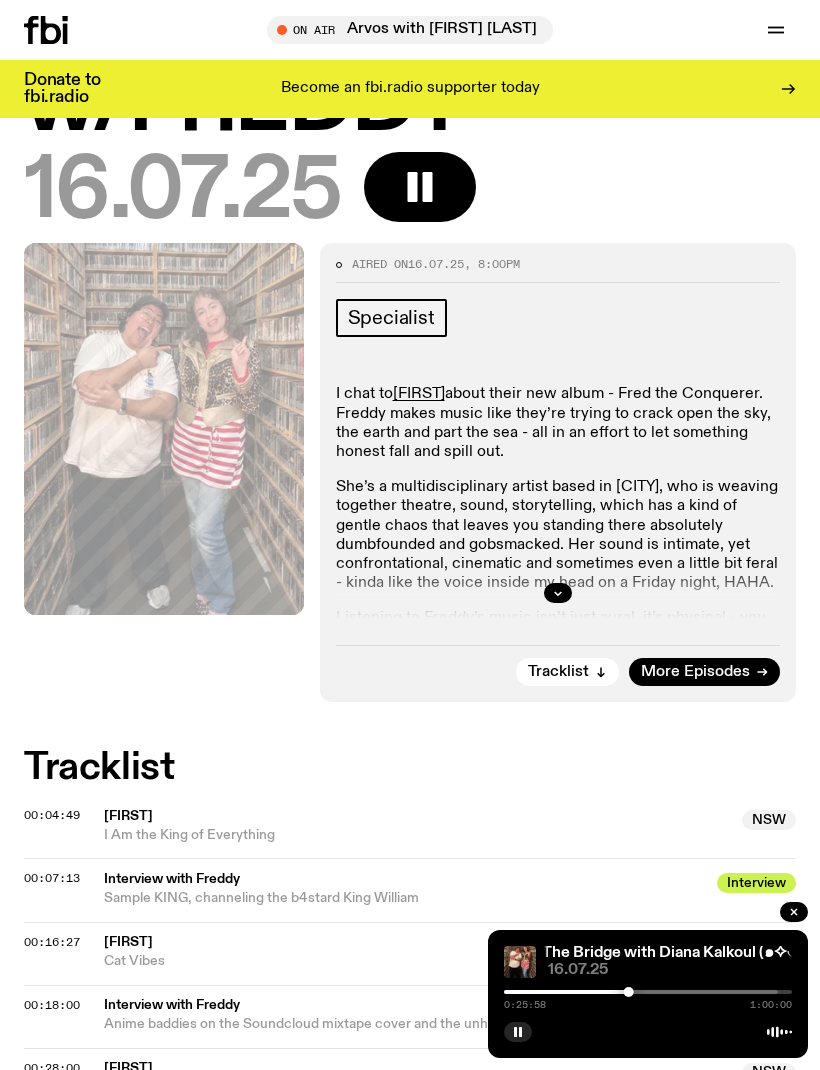 click at bounding box center [629, 992] 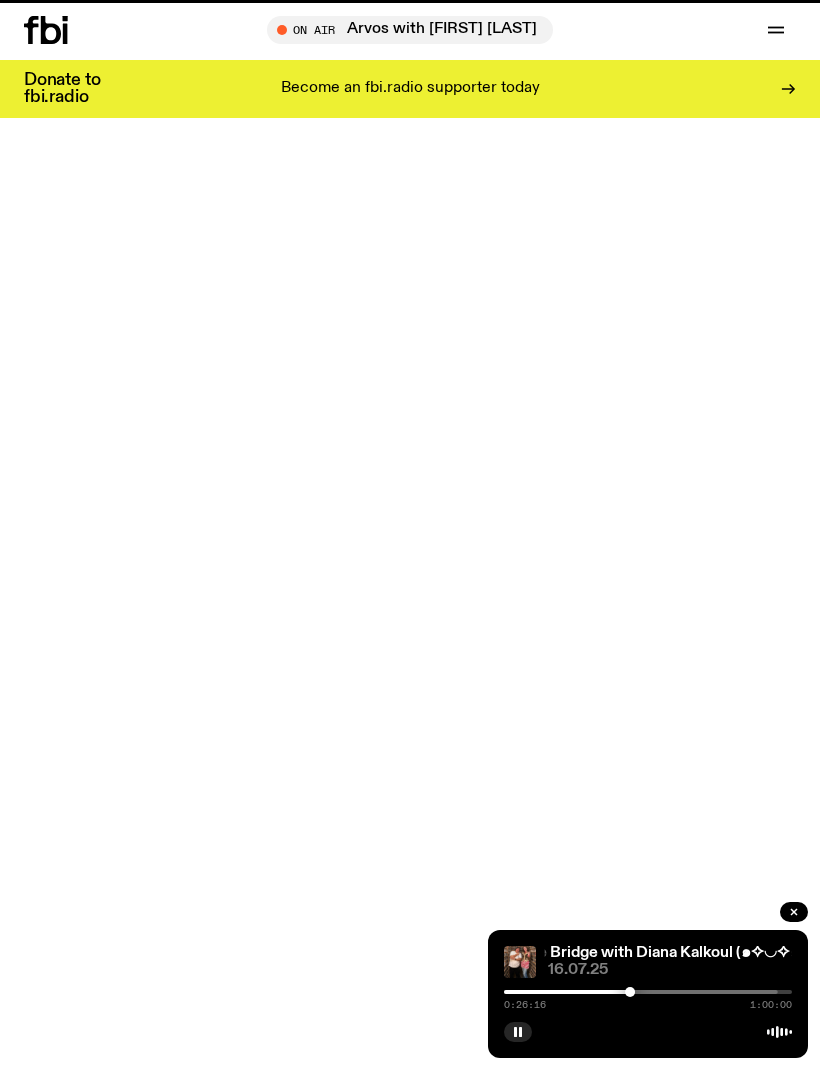 scroll, scrollTop: 810, scrollLeft: 0, axis: vertical 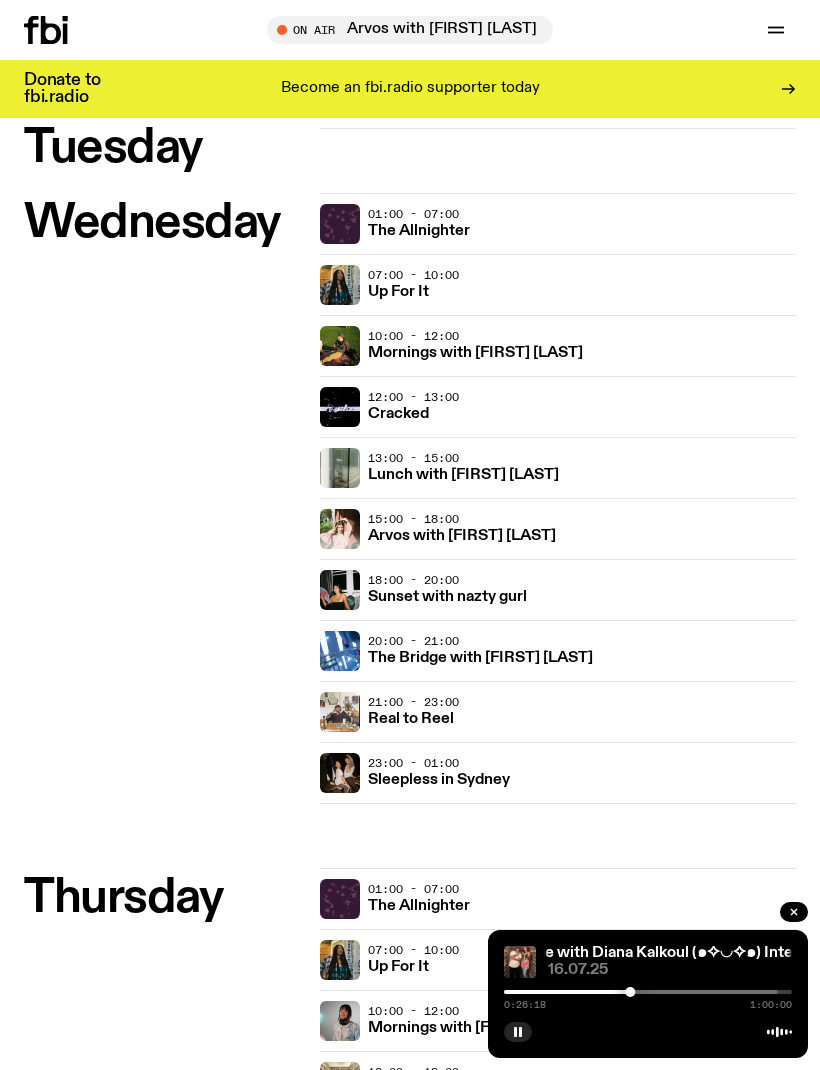 click 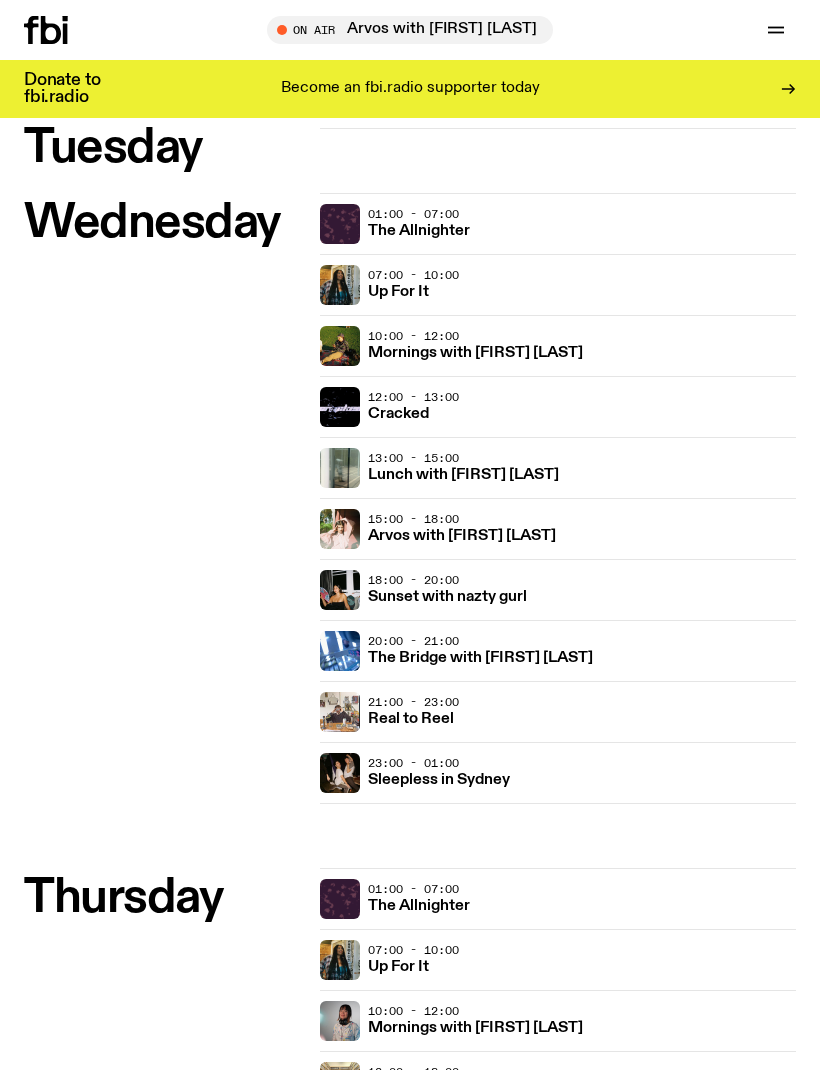 click on "Sunset with nazty gurl" at bounding box center (447, 597) 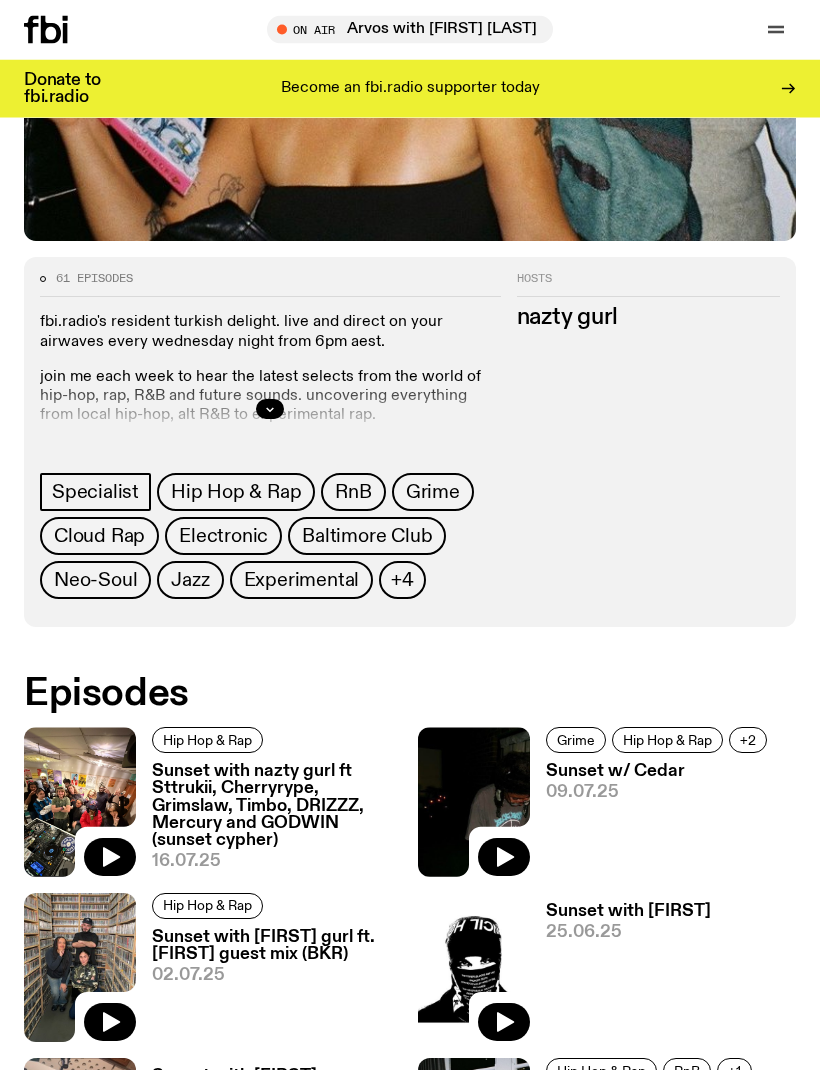 scroll, scrollTop: 686, scrollLeft: 0, axis: vertical 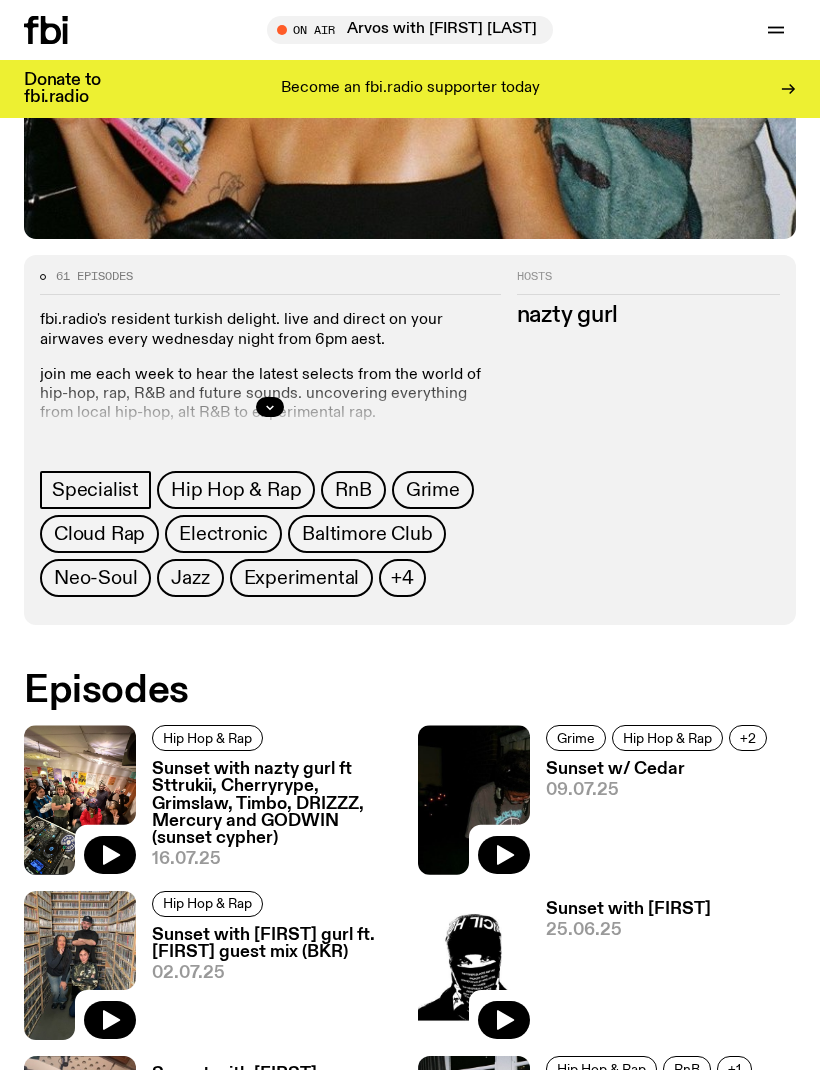 click 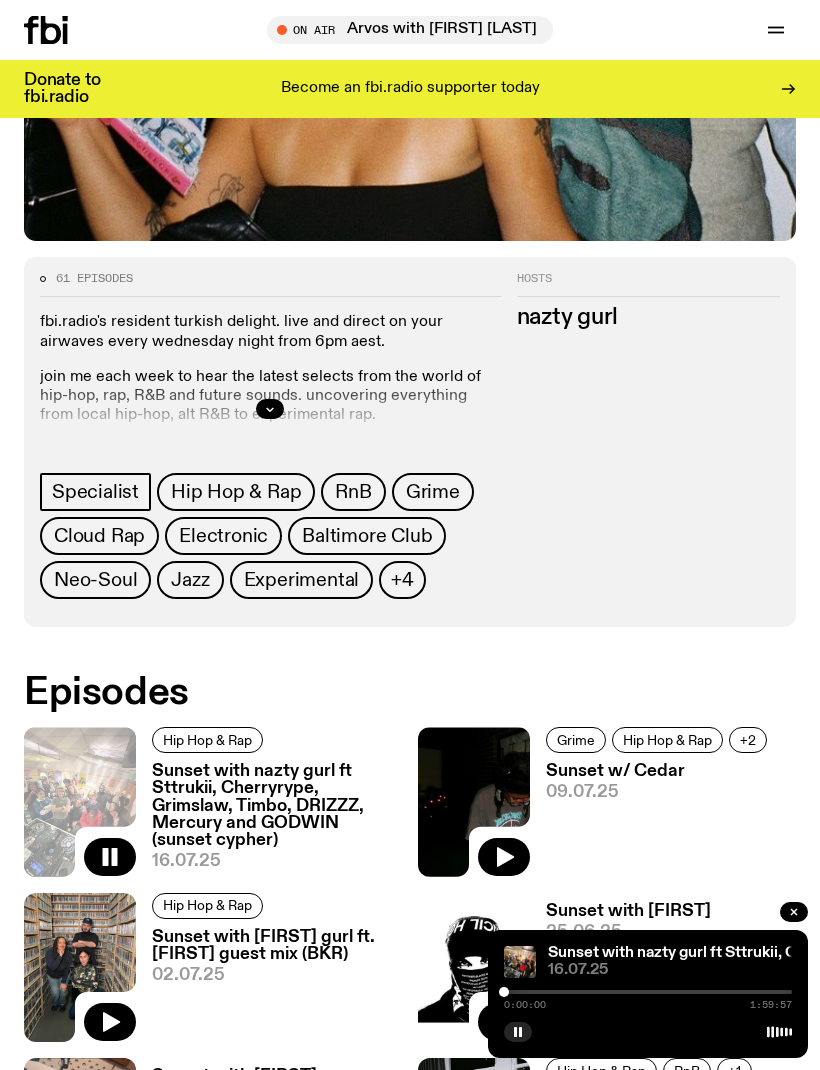 scroll, scrollTop: 676, scrollLeft: 0, axis: vertical 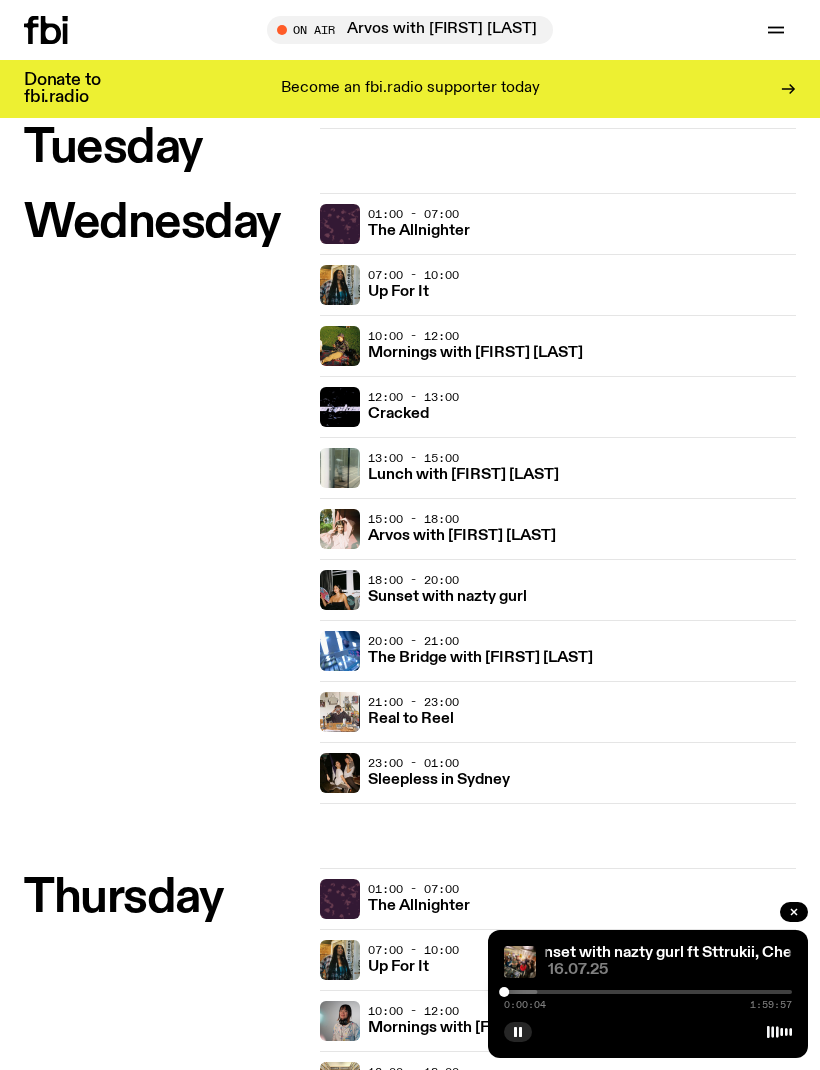 click 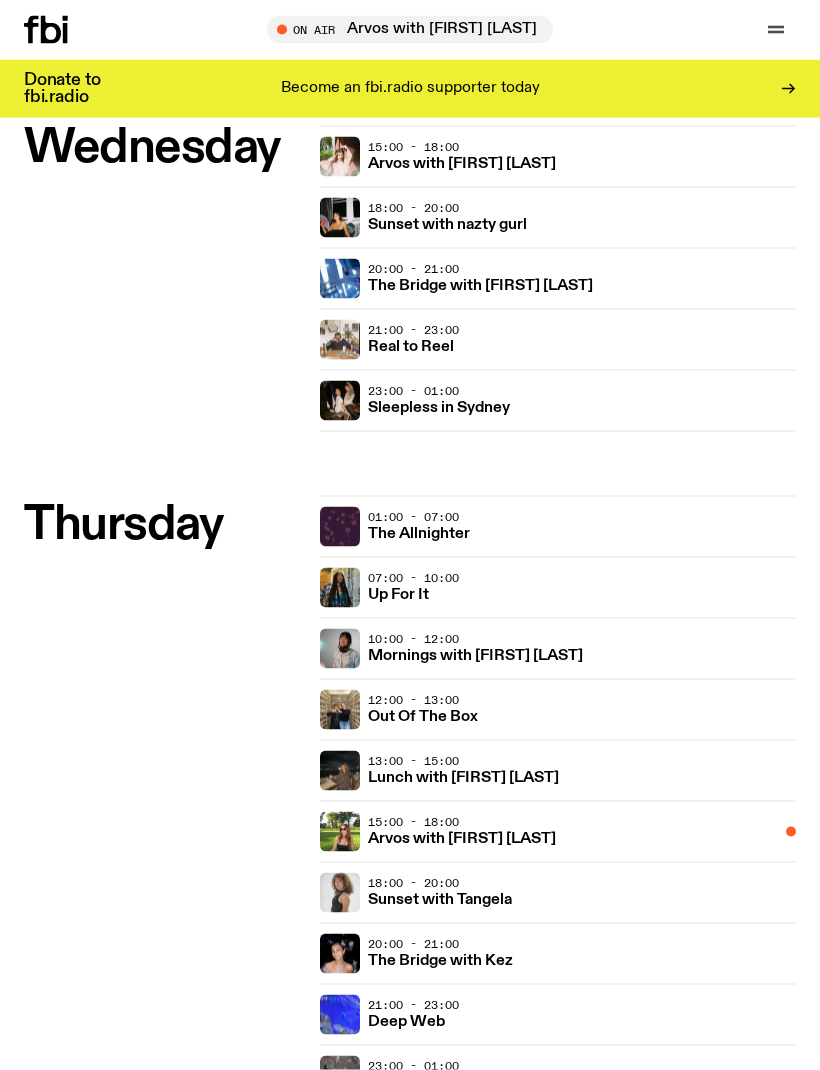 scroll, scrollTop: 1695, scrollLeft: 0, axis: vertical 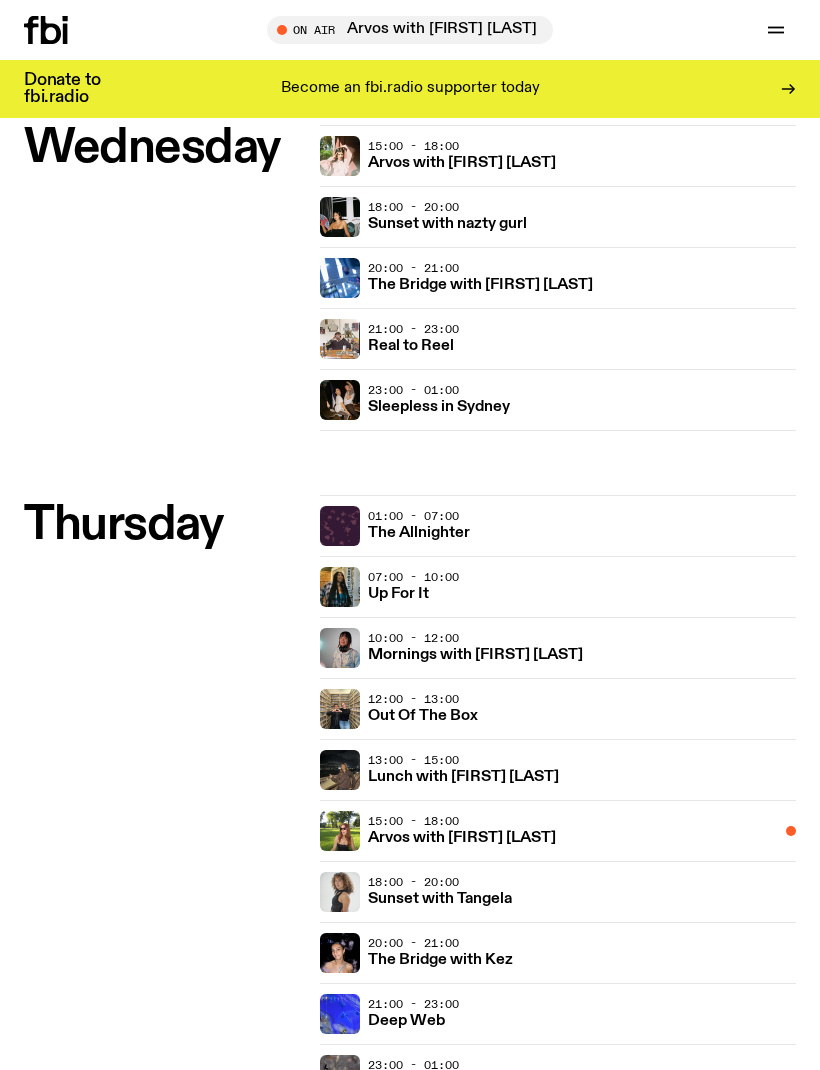 click on "Sleepless in Sydney" at bounding box center [439, 407] 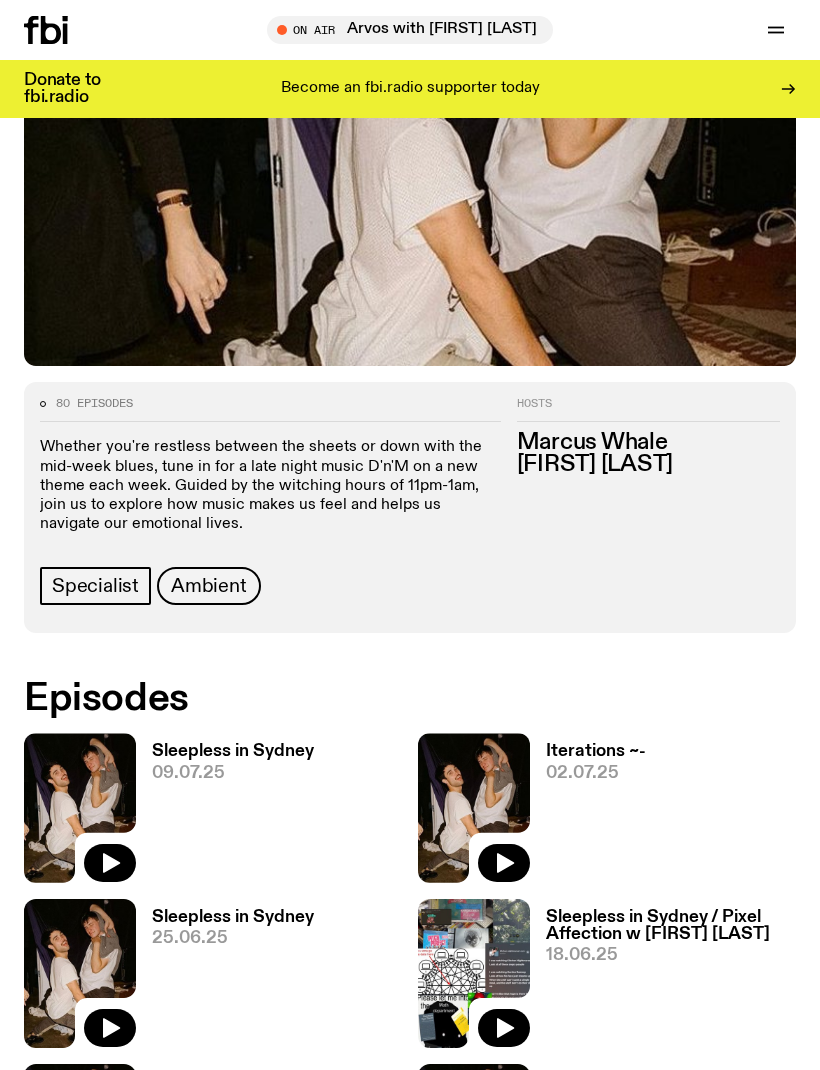 scroll, scrollTop: 485, scrollLeft: 0, axis: vertical 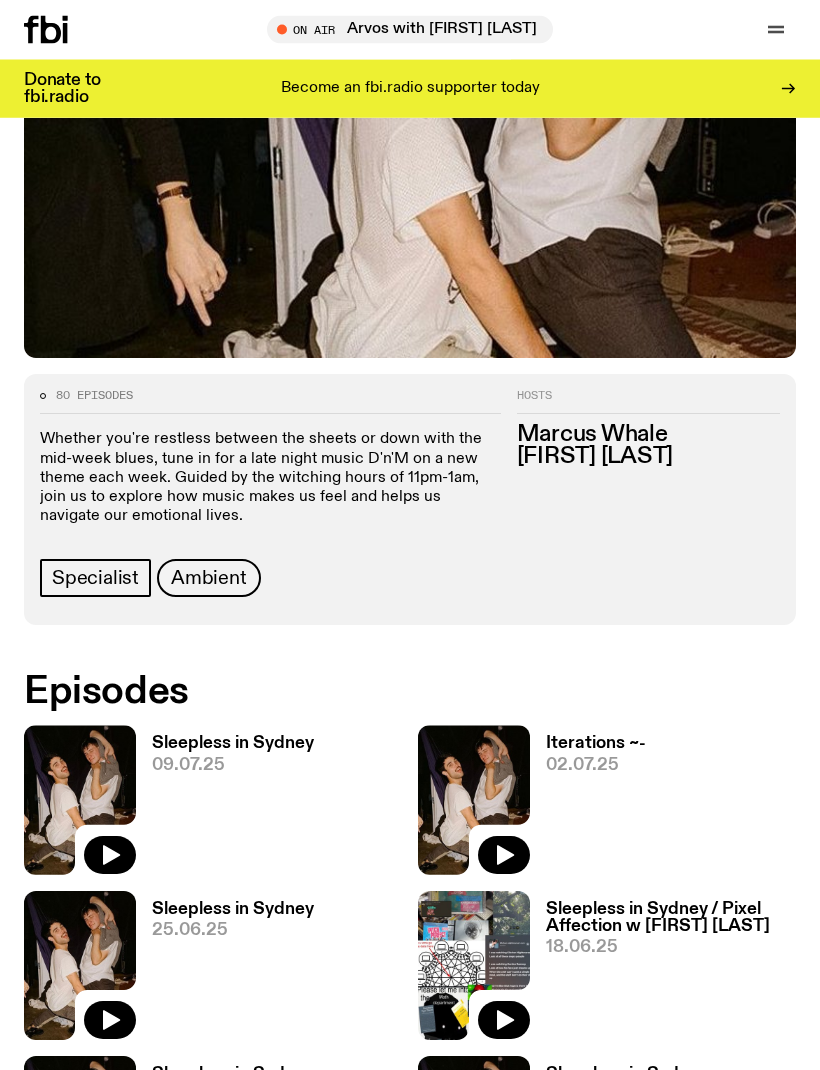 click 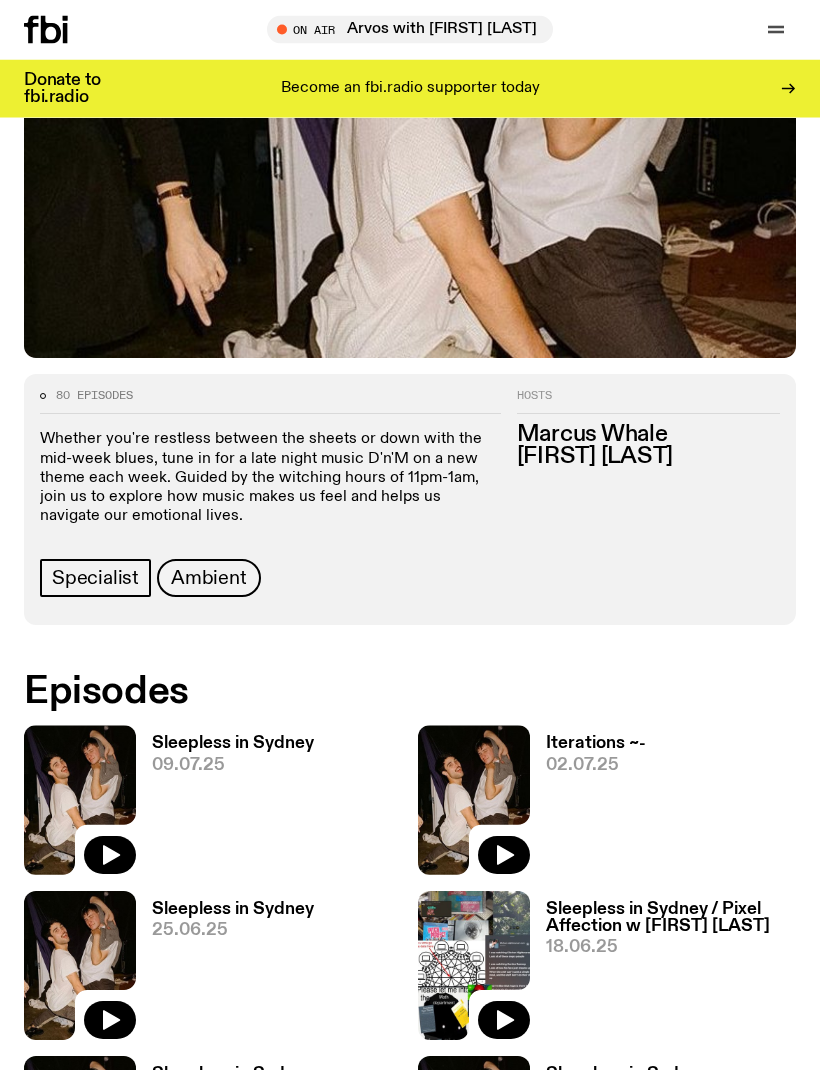 click 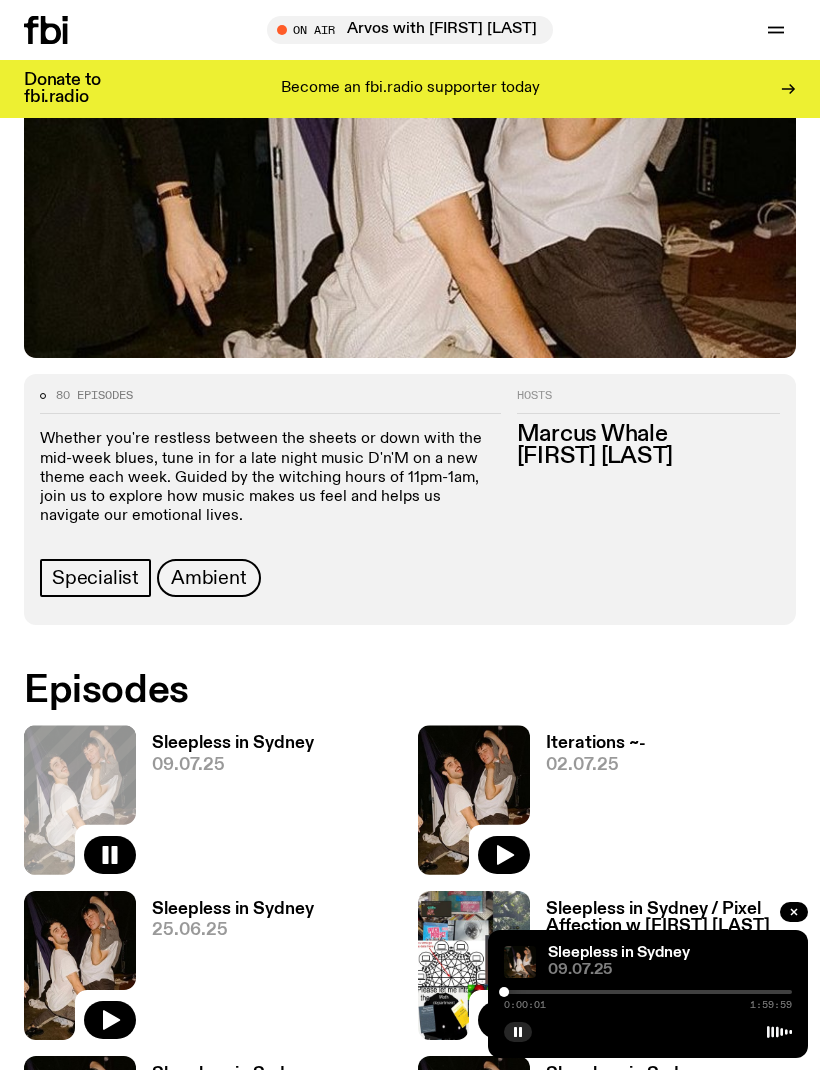 click at bounding box center [648, 992] 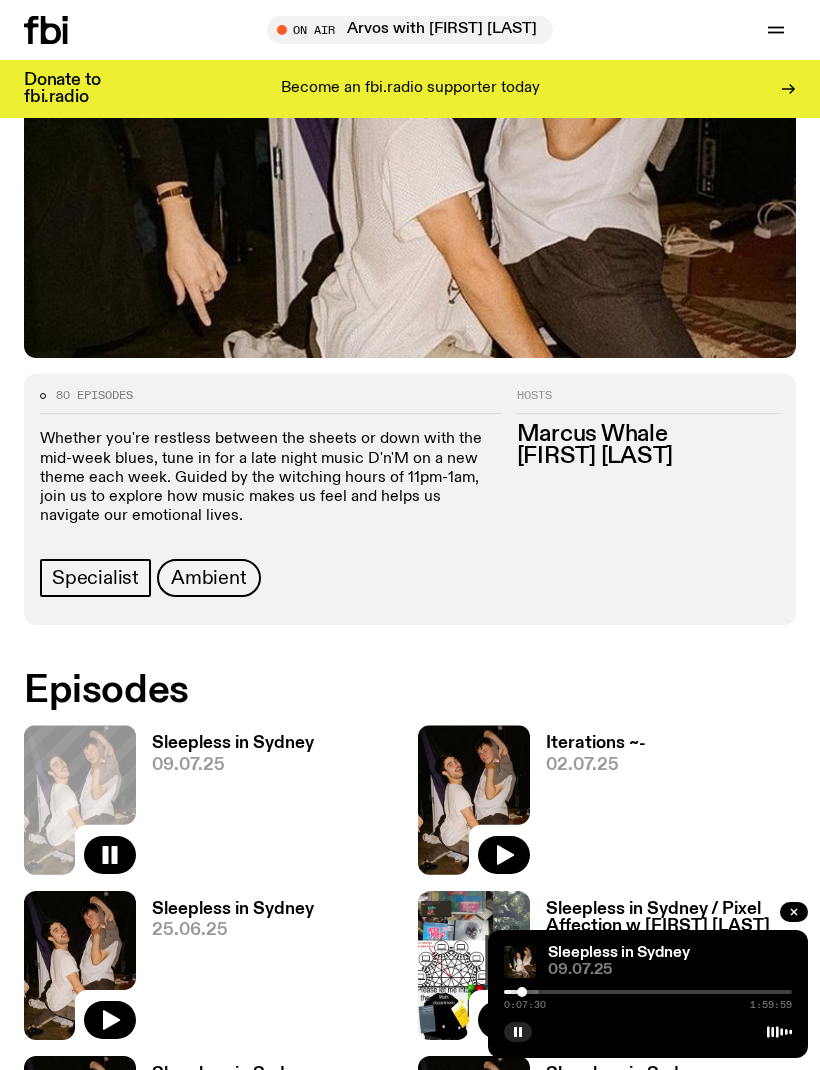click at bounding box center (522, 992) 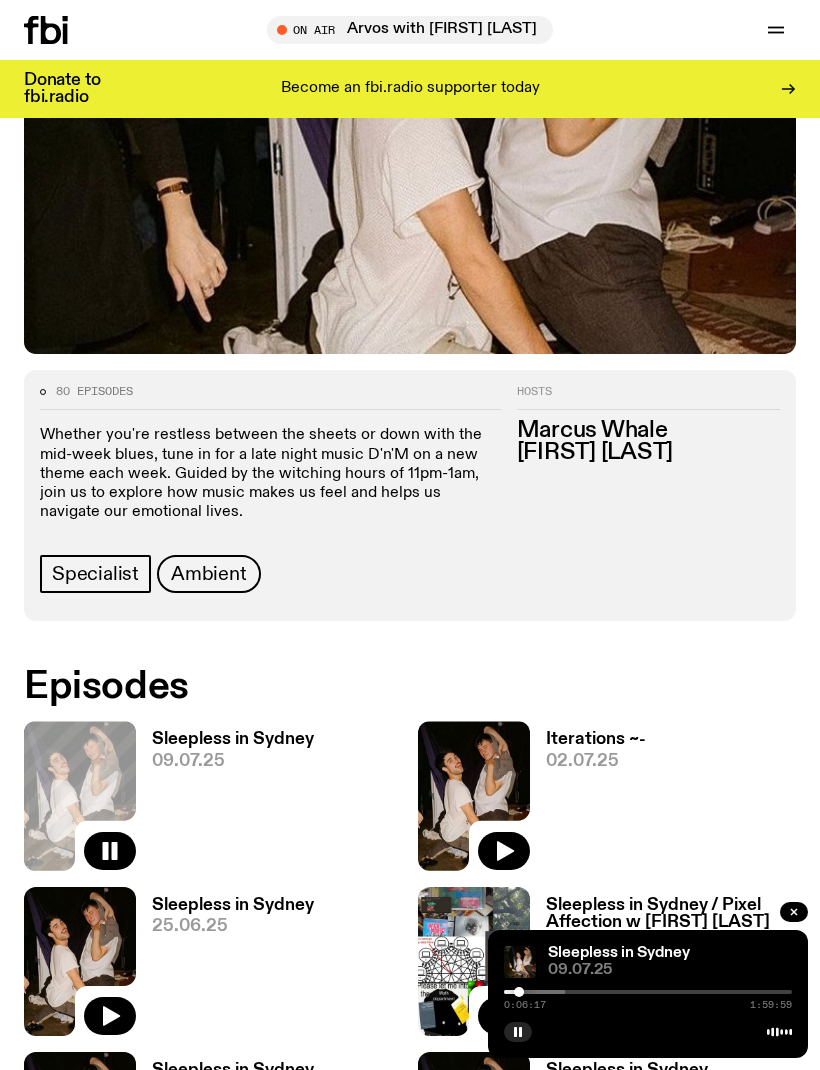 scroll, scrollTop: 494, scrollLeft: 0, axis: vertical 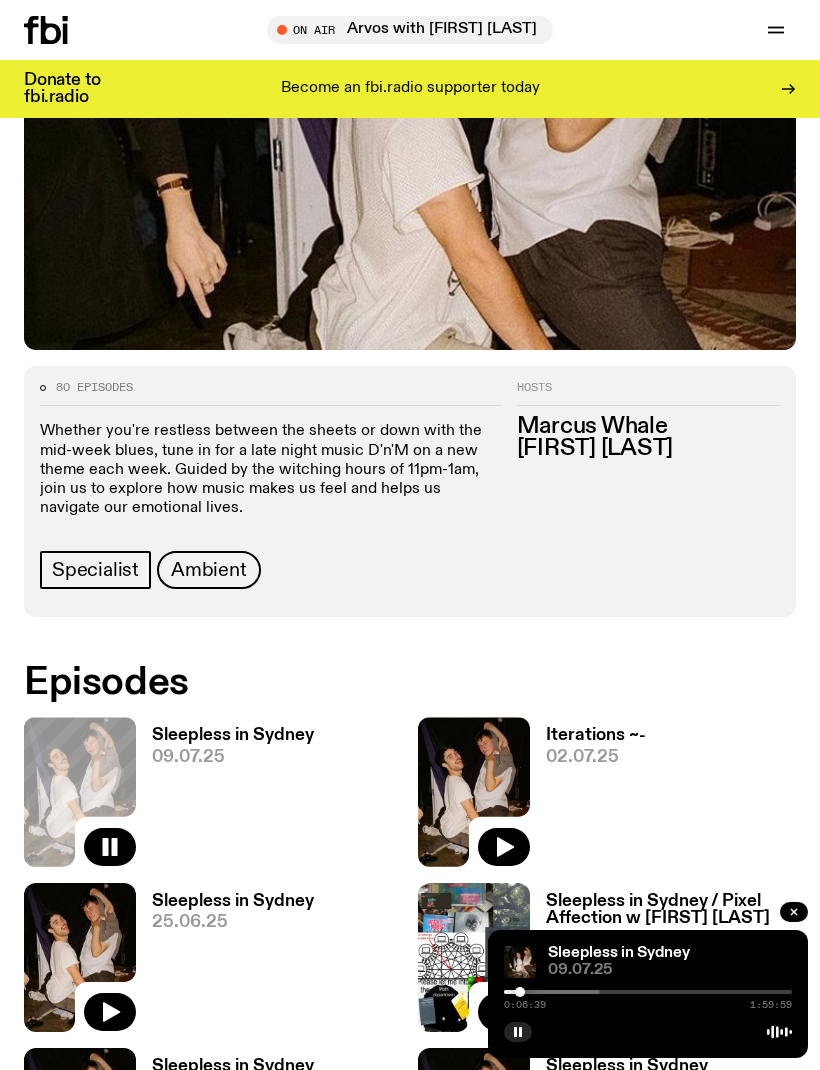 click at bounding box center [520, 992] 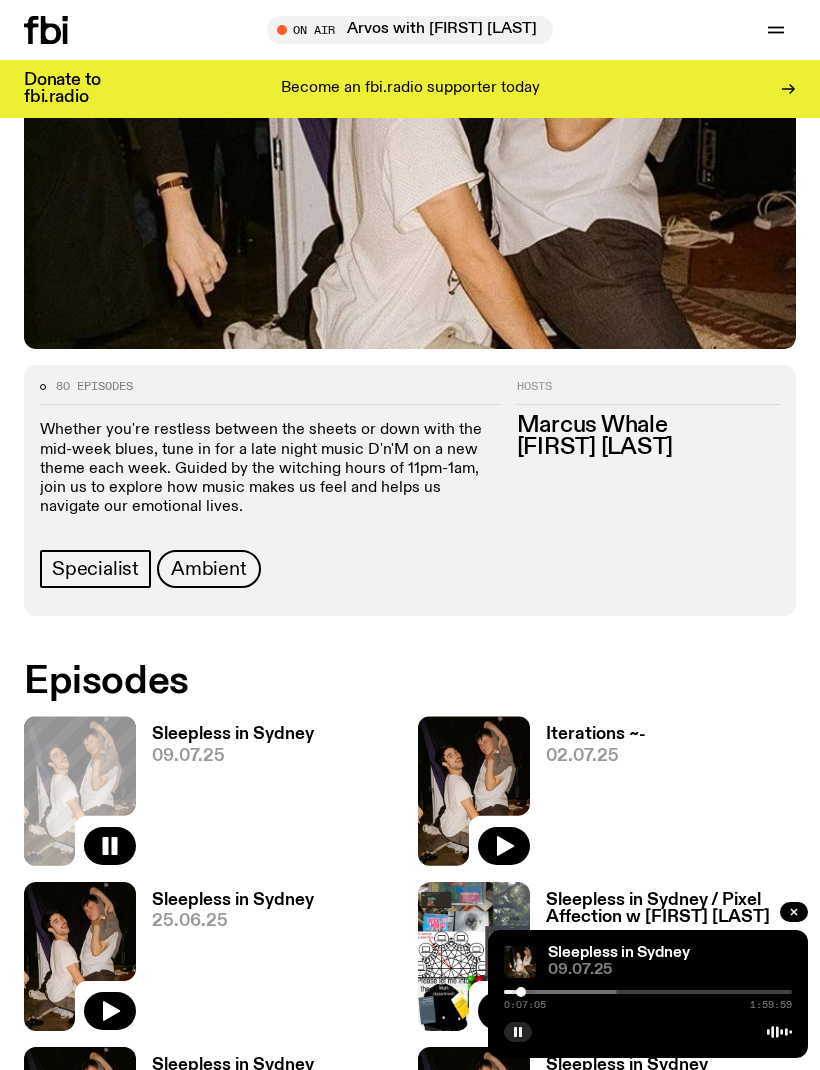 scroll, scrollTop: 496, scrollLeft: 0, axis: vertical 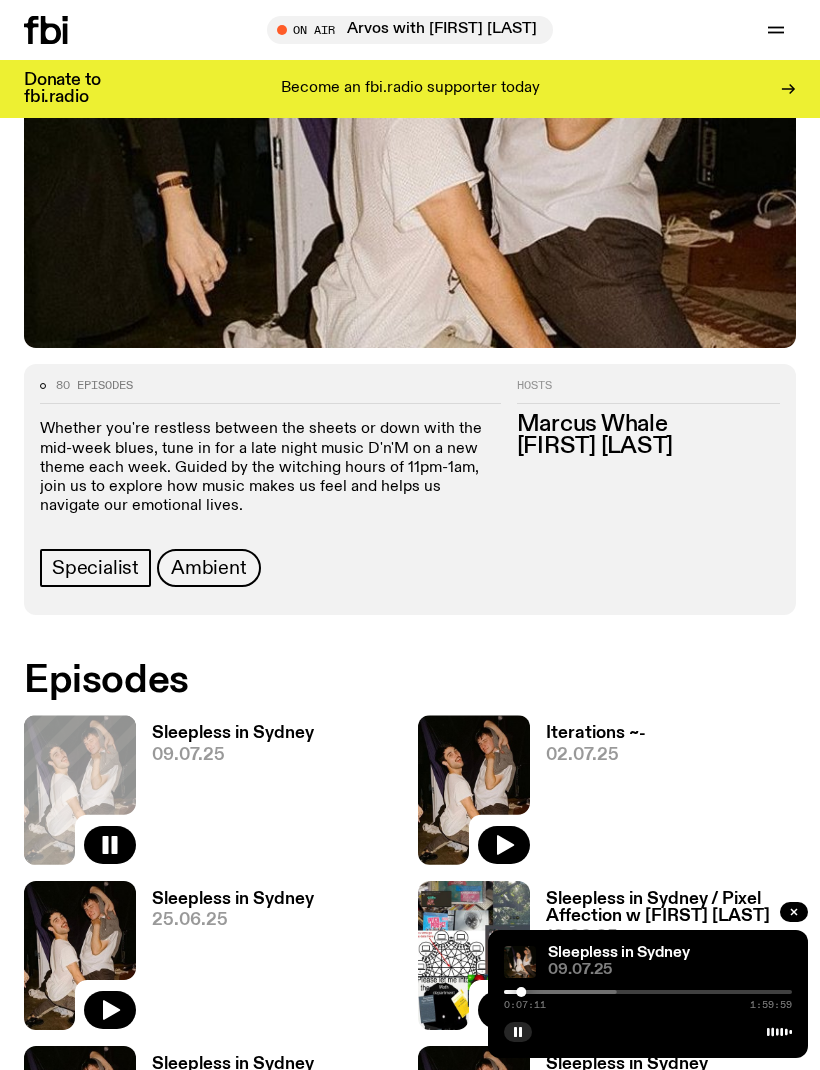 click on "Sleepless in Sydney 09.07.25 0:07:11 1:59:59" at bounding box center (648, 994) 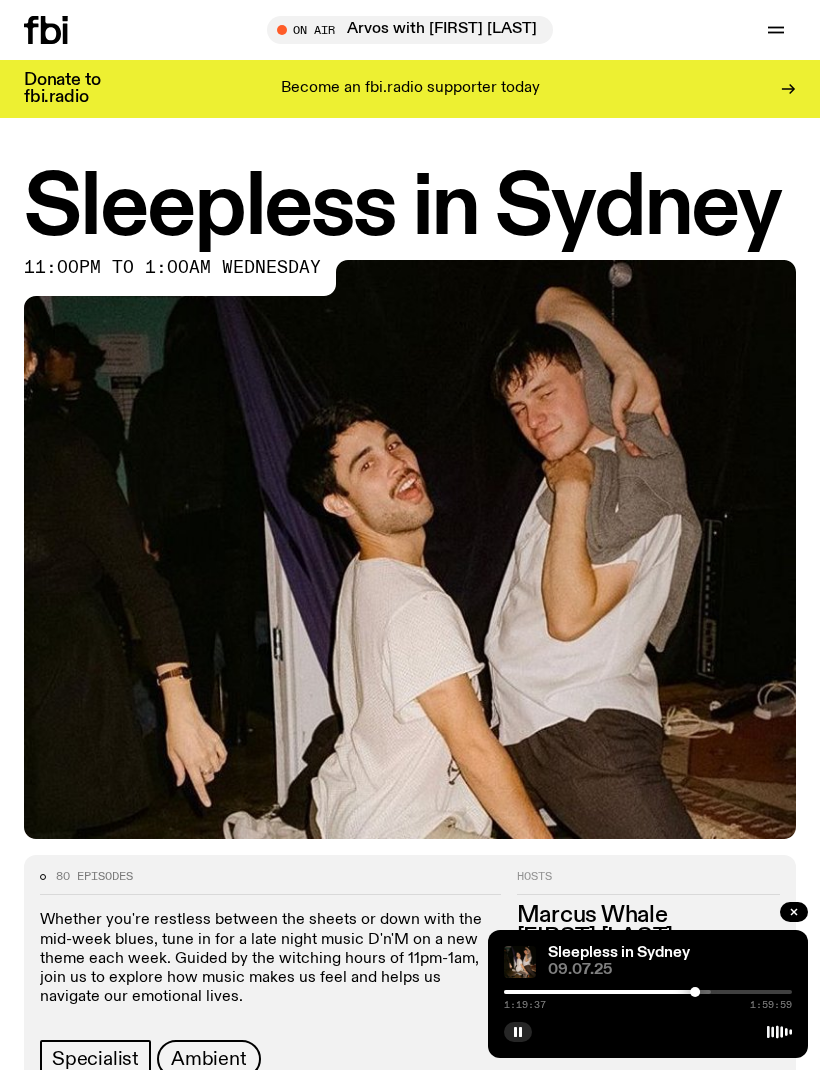 scroll, scrollTop: 0, scrollLeft: 0, axis: both 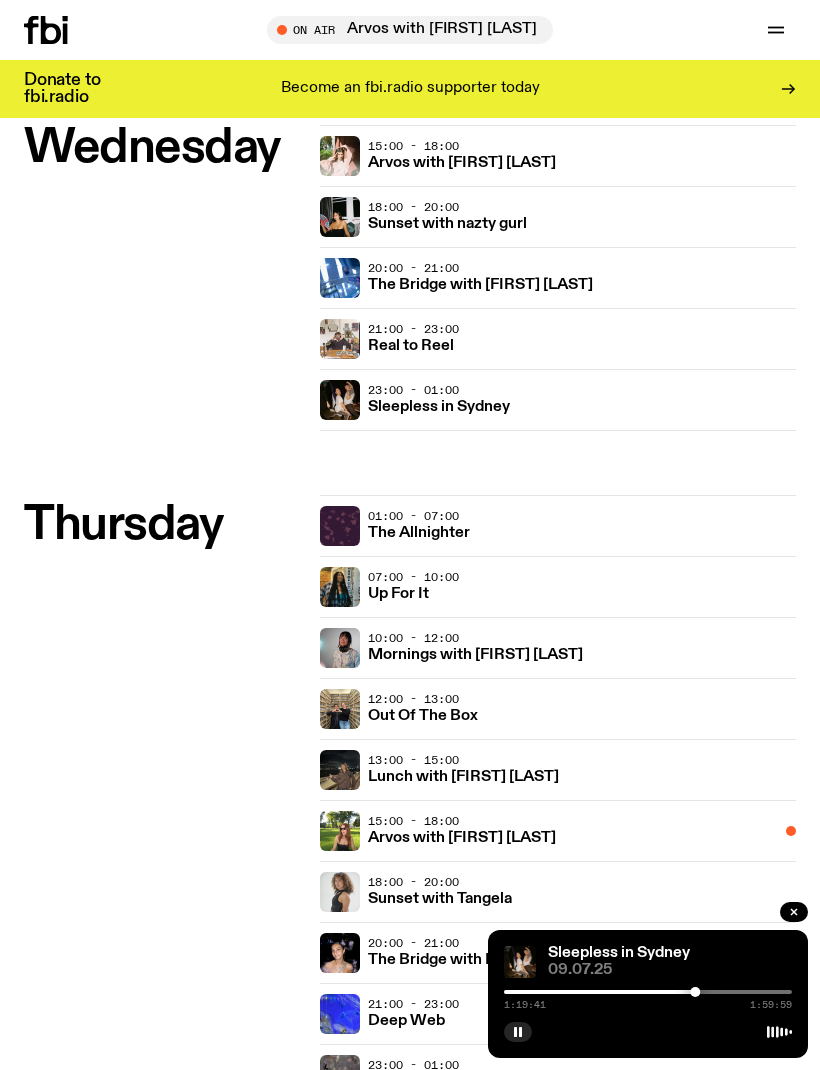 click 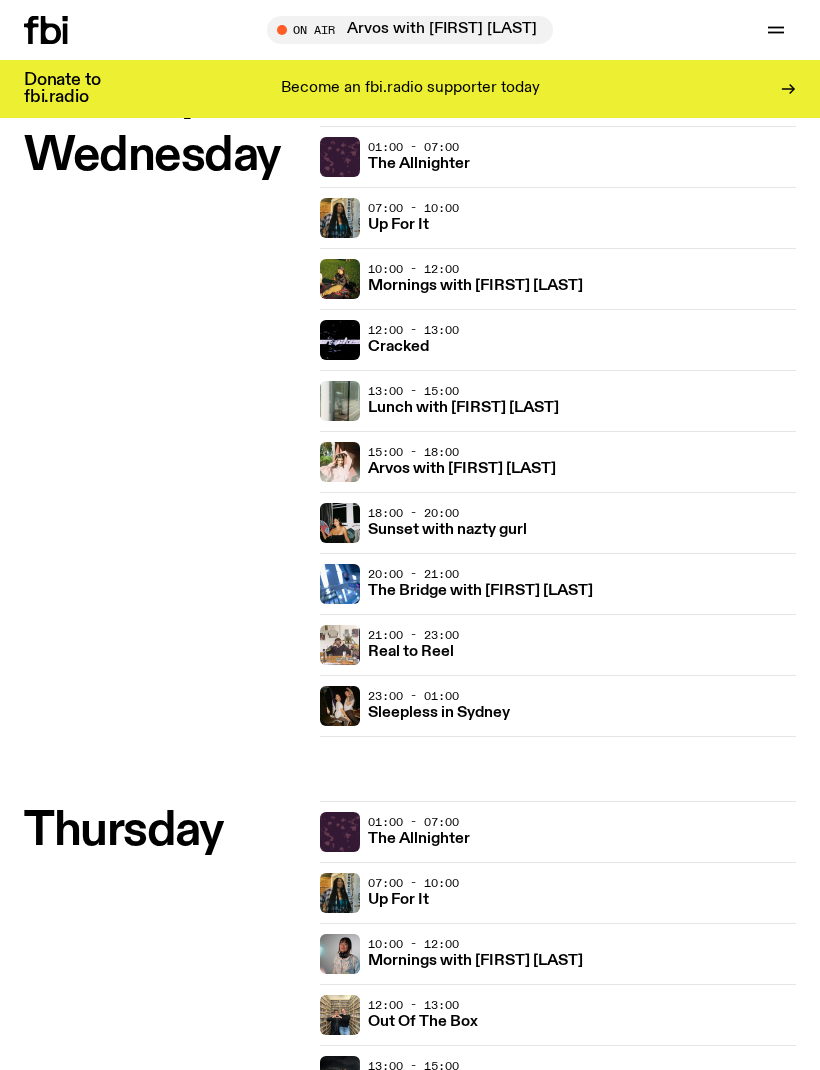 scroll, scrollTop: 1388, scrollLeft: 0, axis: vertical 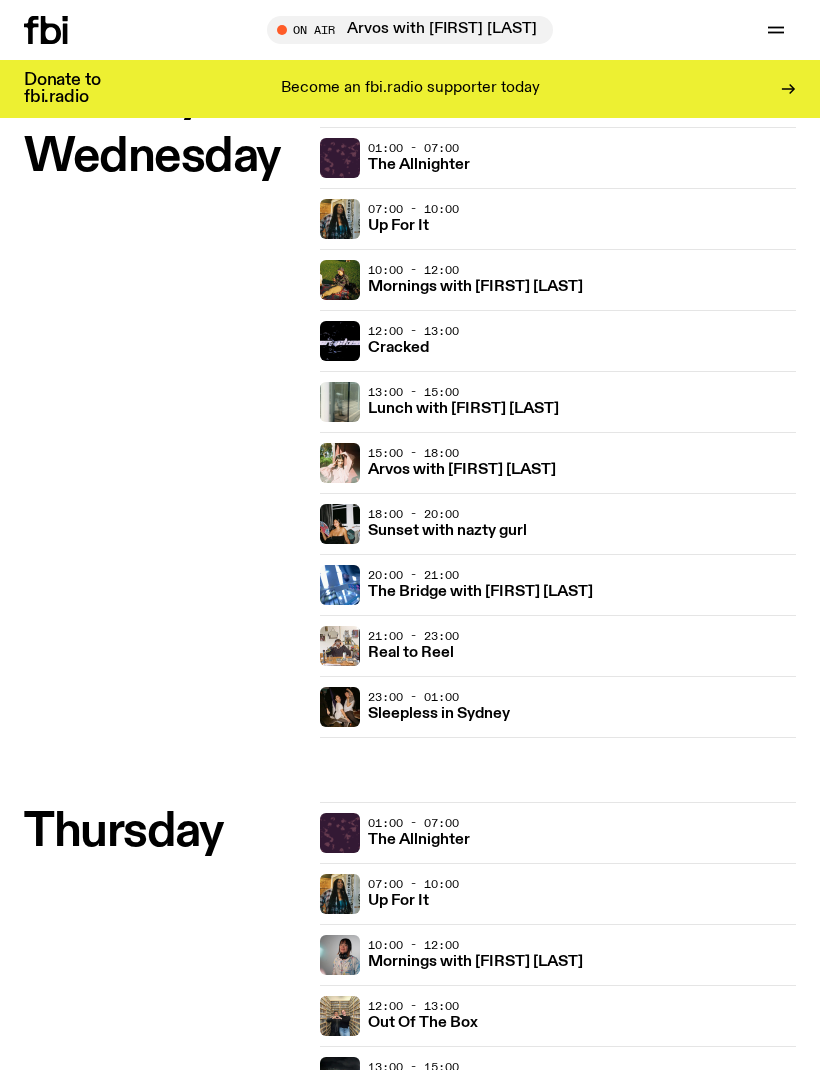 click on "Arvos with [FIRST] [LAST]" at bounding box center (462, 470) 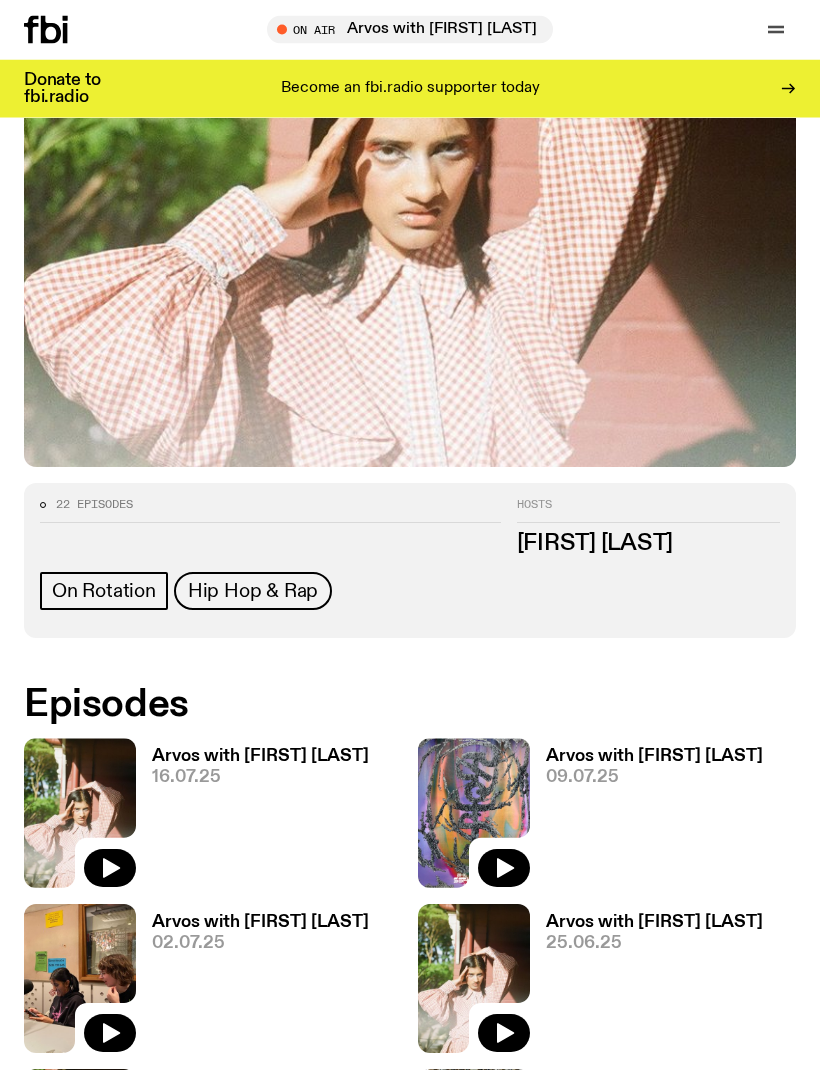 scroll, scrollTop: 459, scrollLeft: 0, axis: vertical 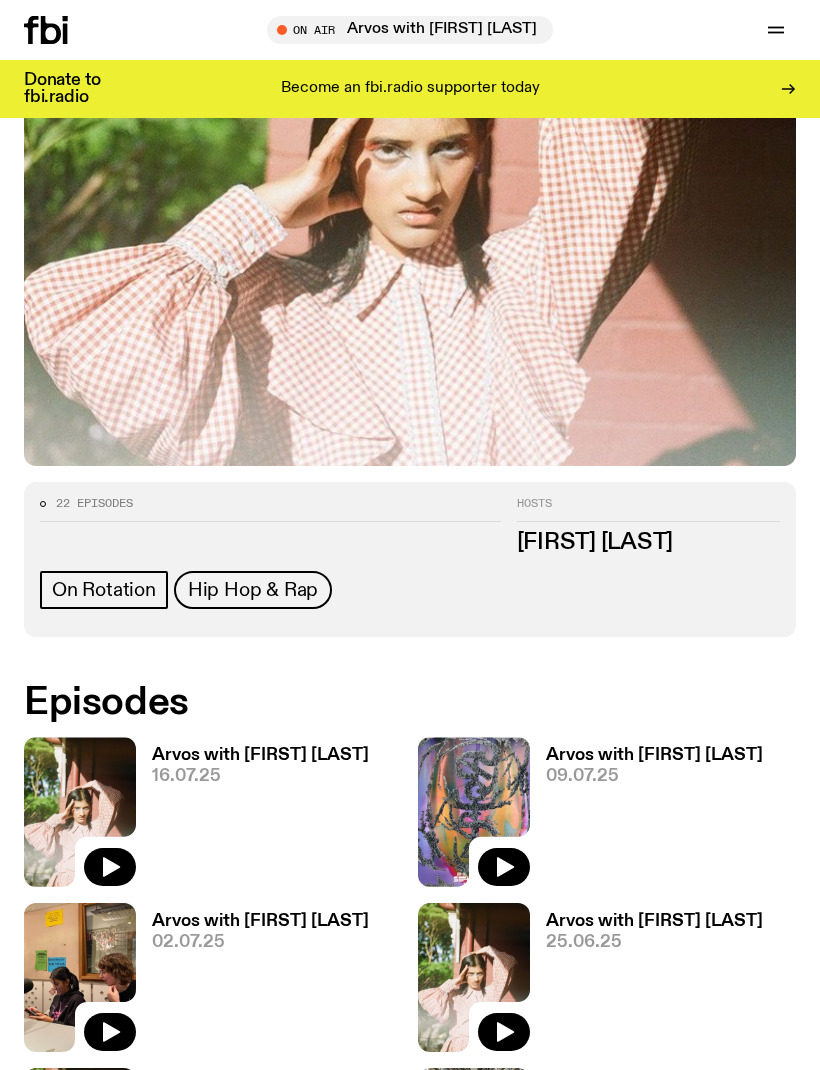click 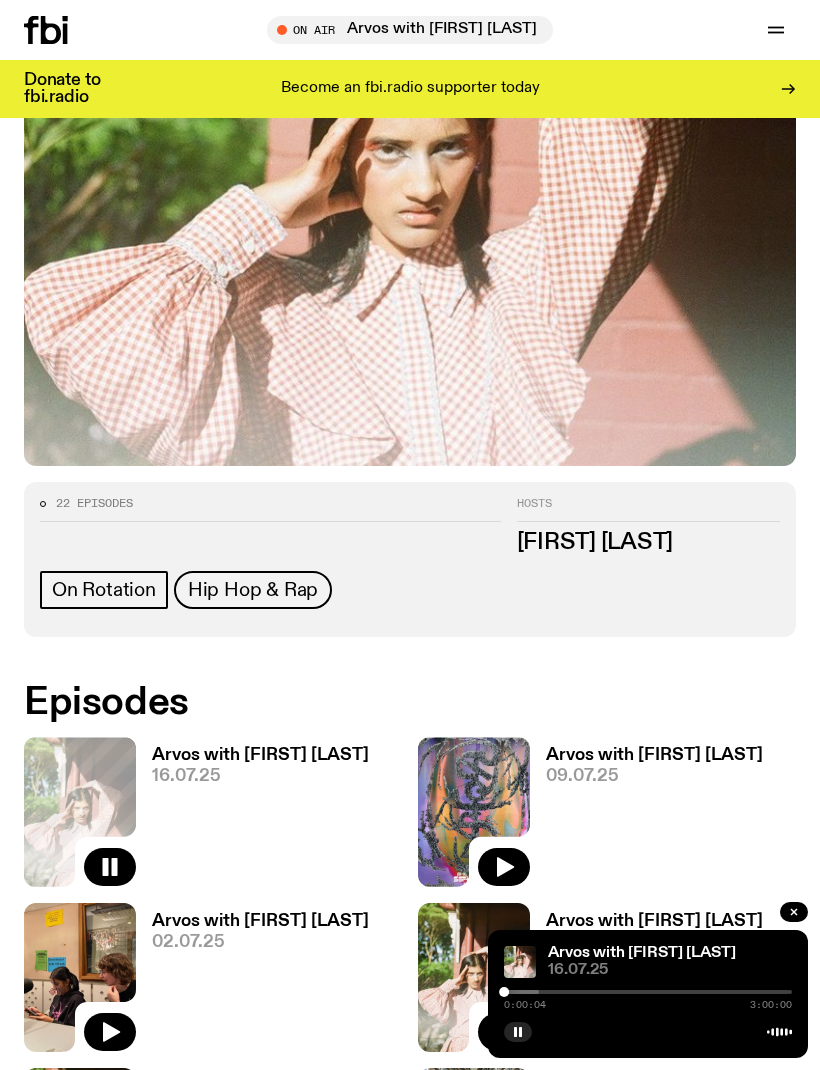 click on "0:00:04 3:00:00" at bounding box center [648, 998] 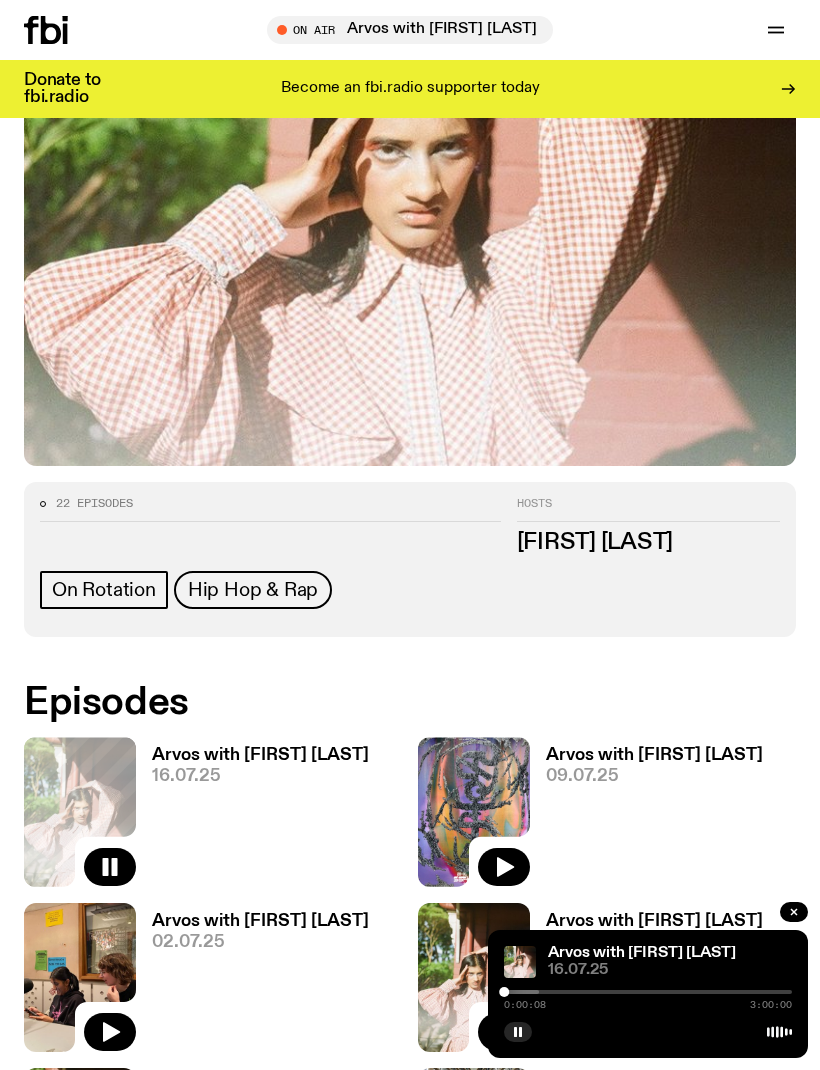 scroll, scrollTop: 451, scrollLeft: 0, axis: vertical 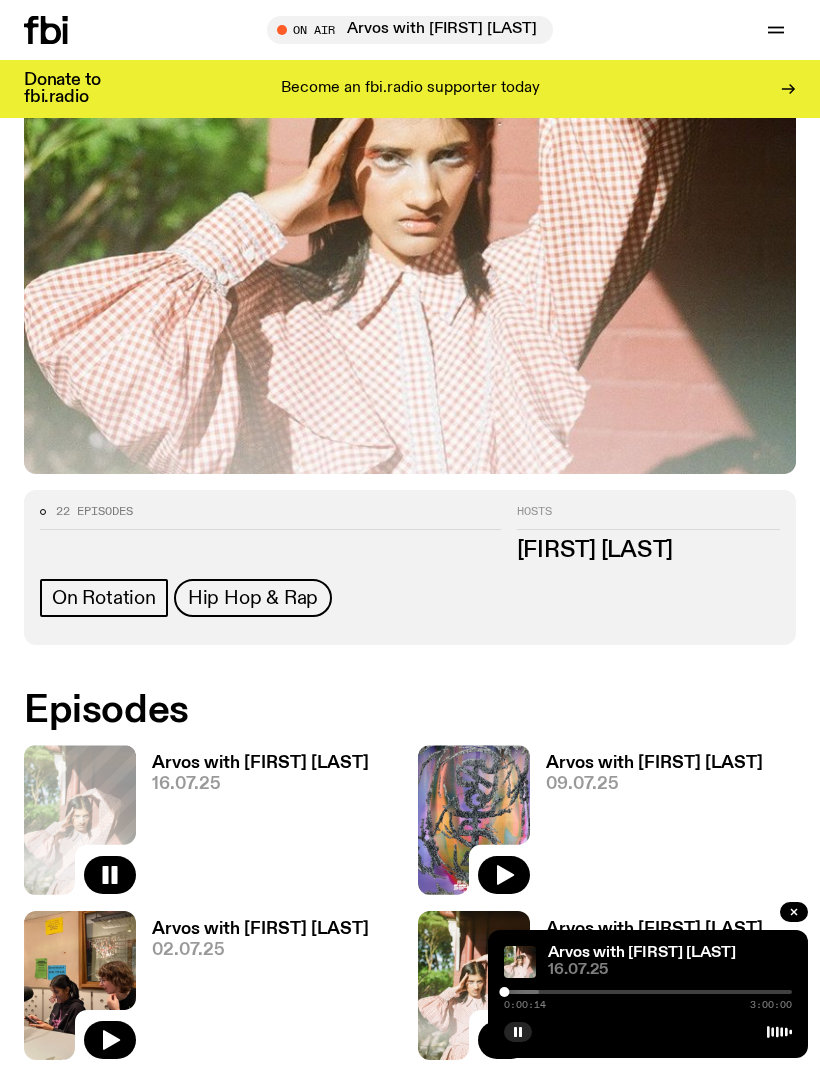 click on "Arvos with [FIRST] [LAST]" at bounding box center [260, 763] 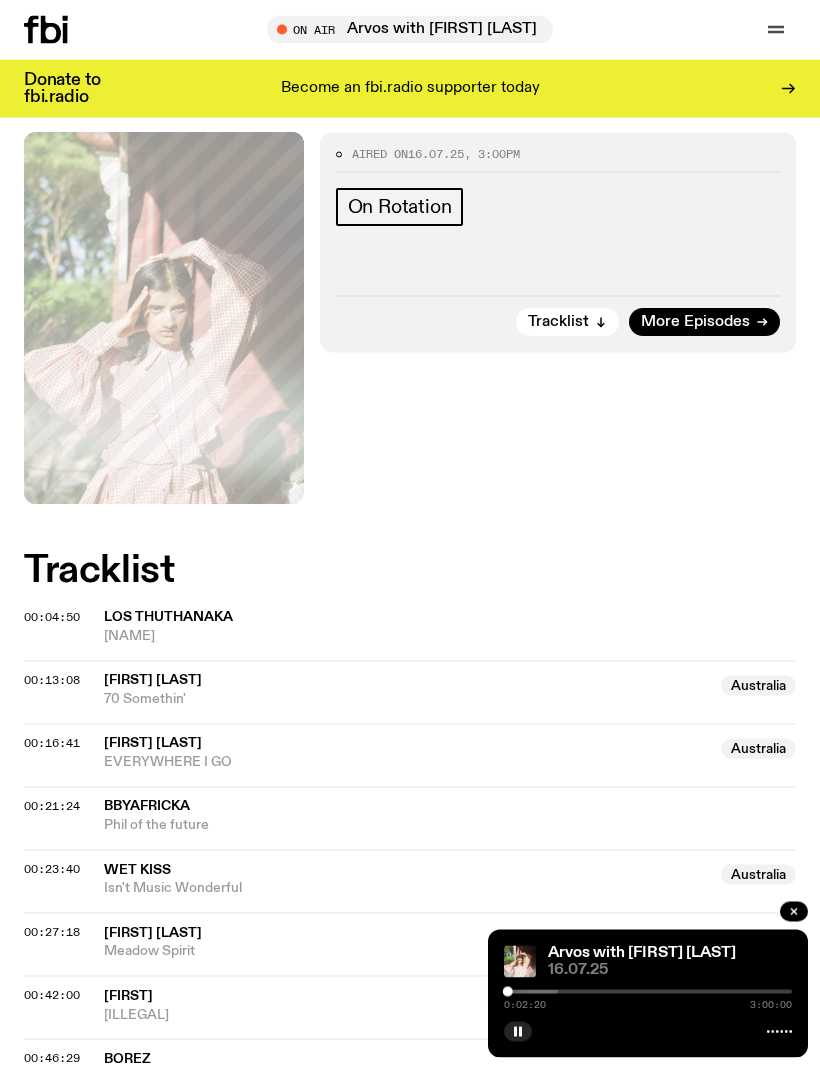 scroll, scrollTop: 301, scrollLeft: 0, axis: vertical 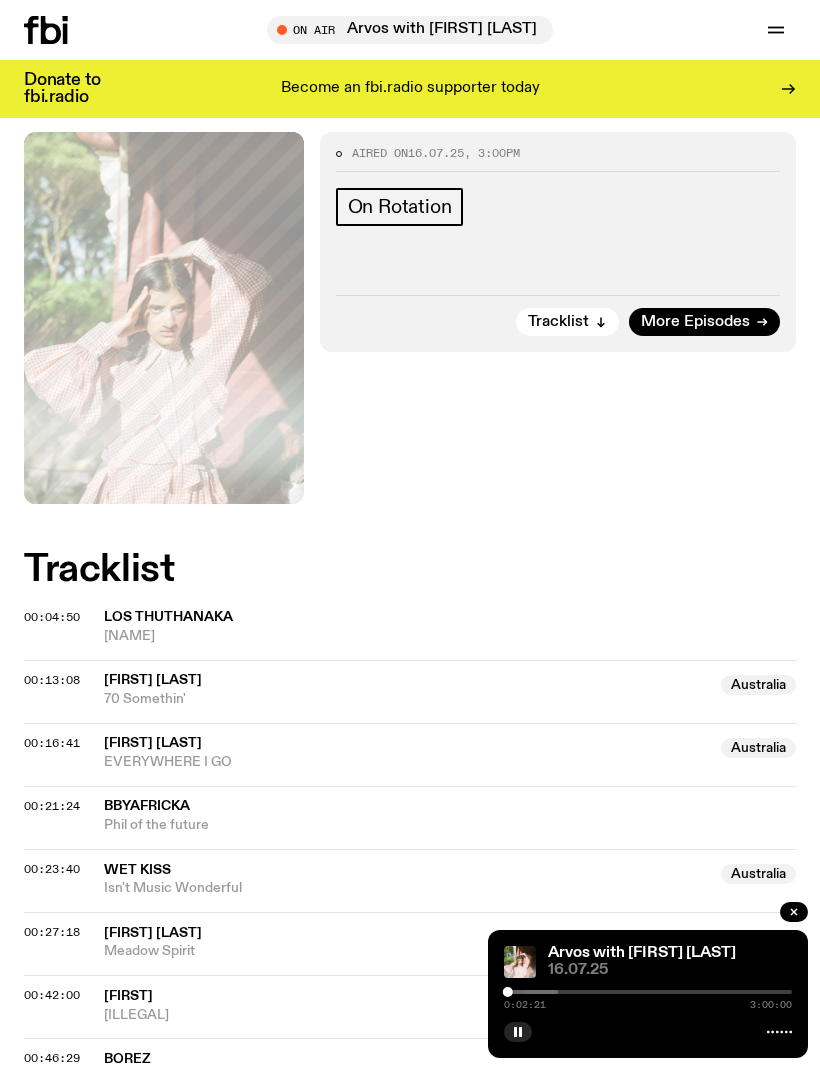 click at bounding box center (414, 992) 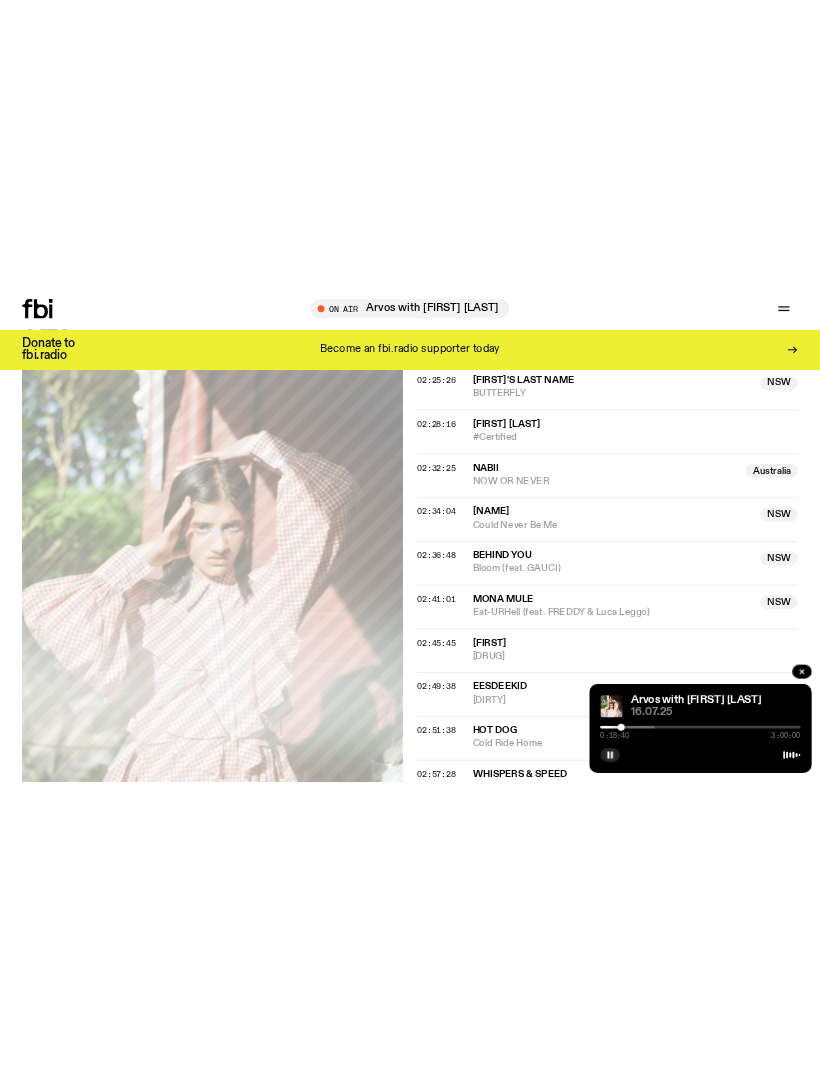 scroll, scrollTop: 2435, scrollLeft: 0, axis: vertical 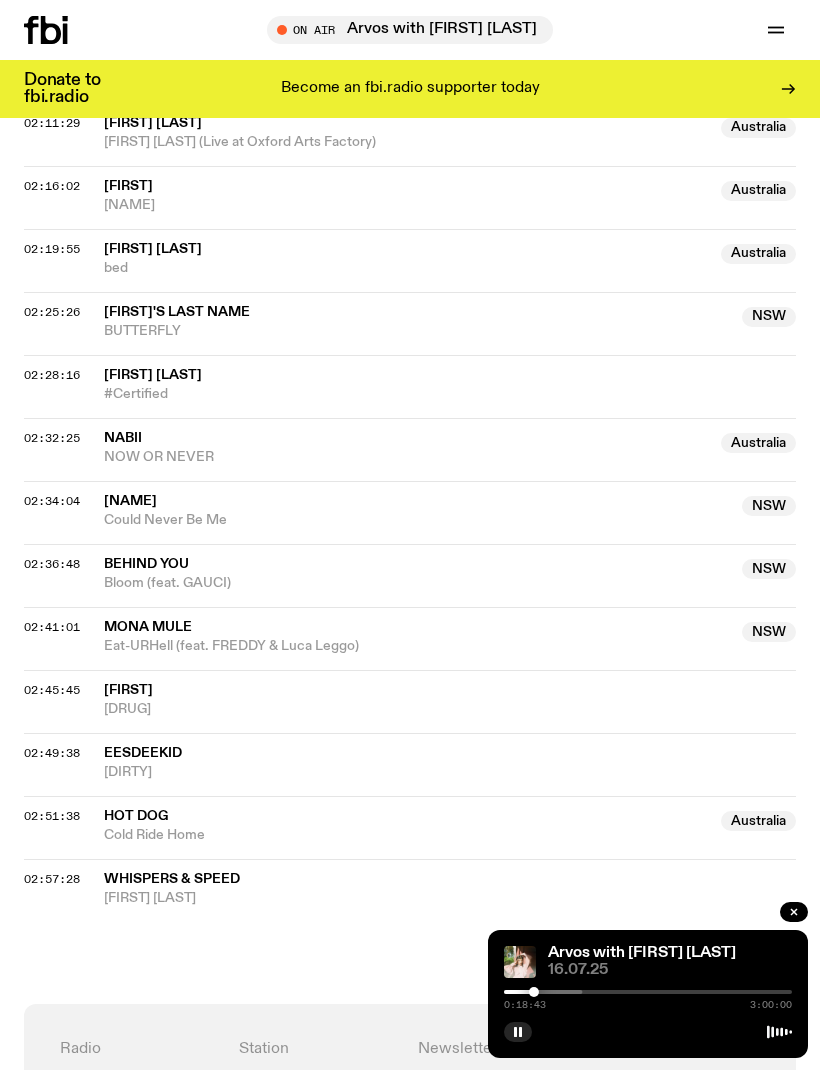 click at bounding box center (438, 992) 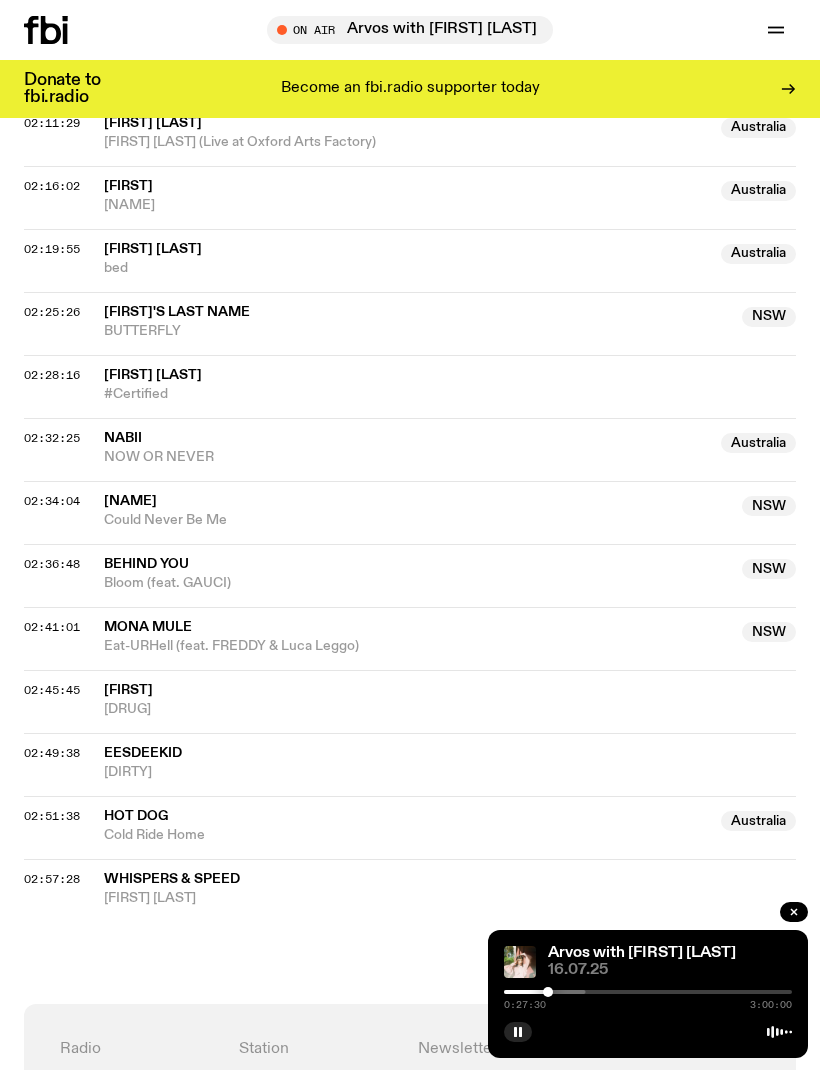 click on "Arvos with [NAME] [DD].[MM].[YY] [TIME] [TIME]" at bounding box center (648, 994) 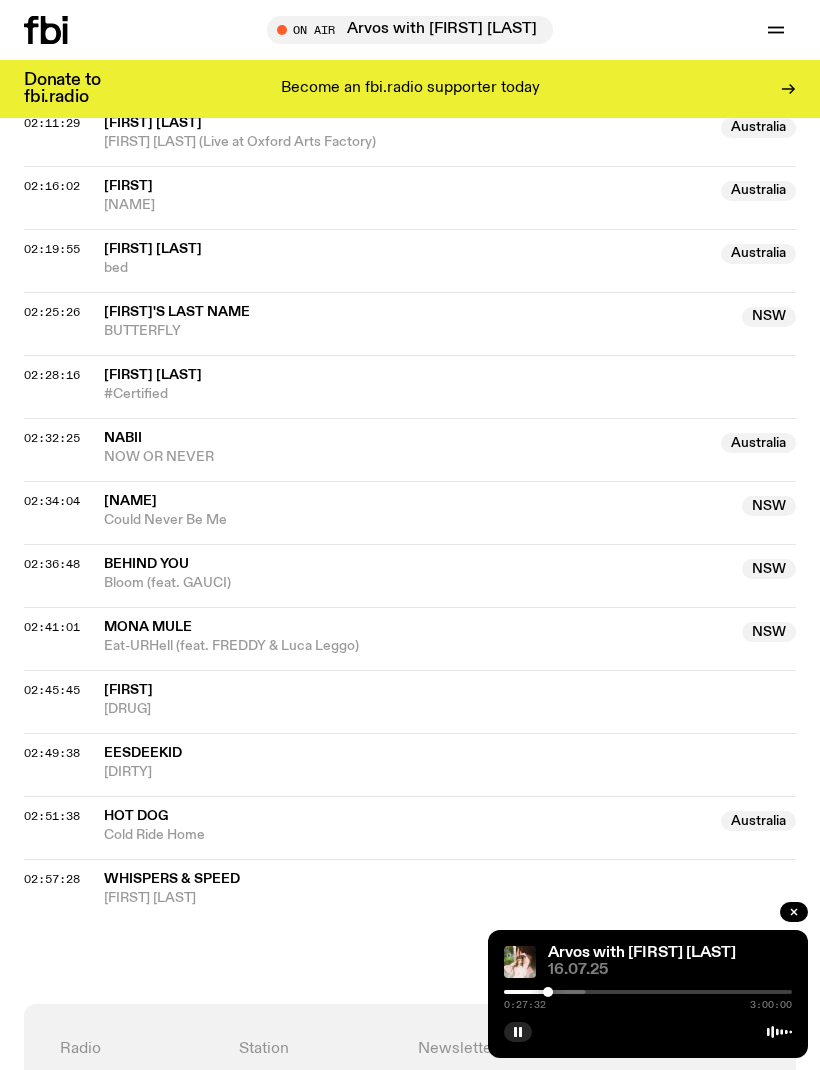 click on "Arvos with [FIRST] [LAST] 16.07.25 0:27:32 3:00:00" at bounding box center [648, 994] 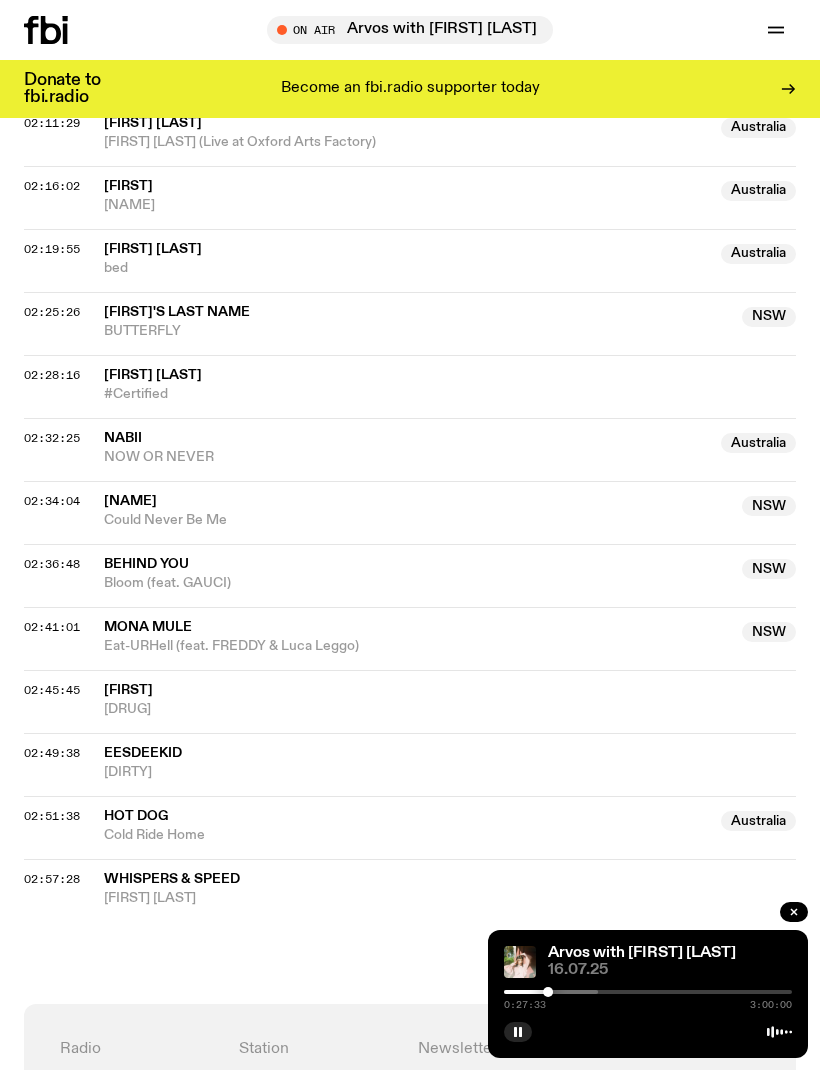 click on "Whispers & SPEED" 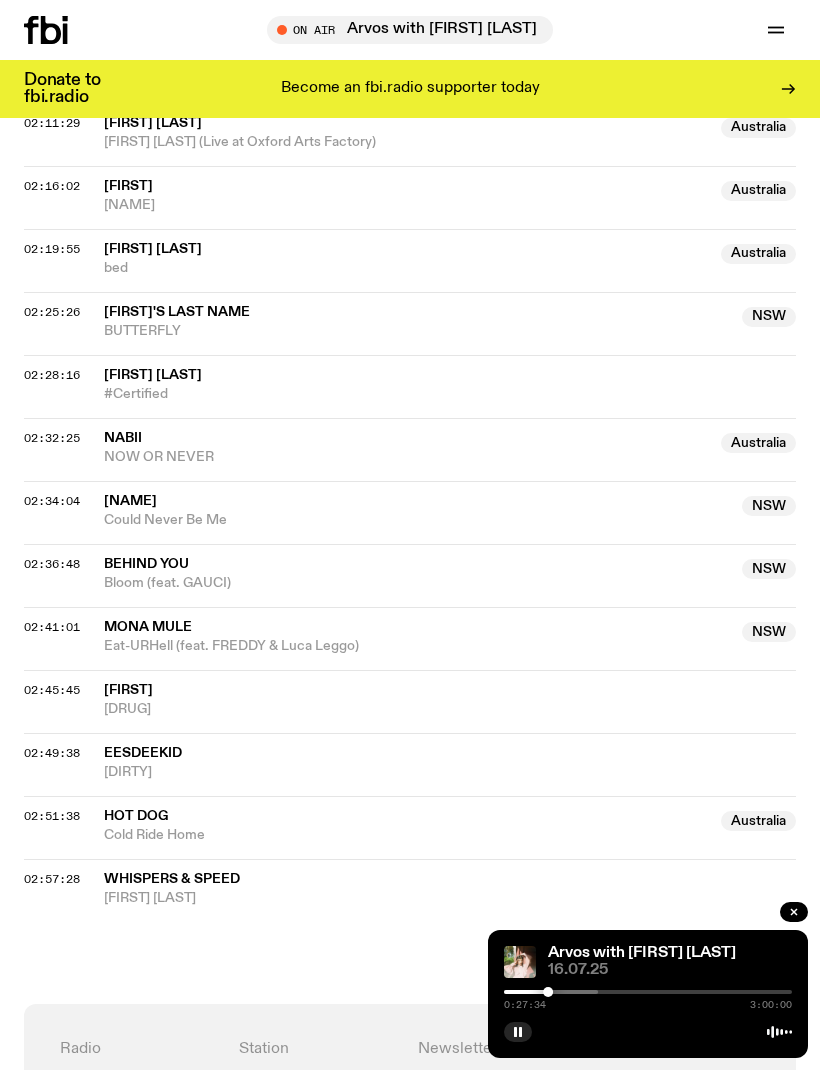 scroll, scrollTop: 2425, scrollLeft: 0, axis: vertical 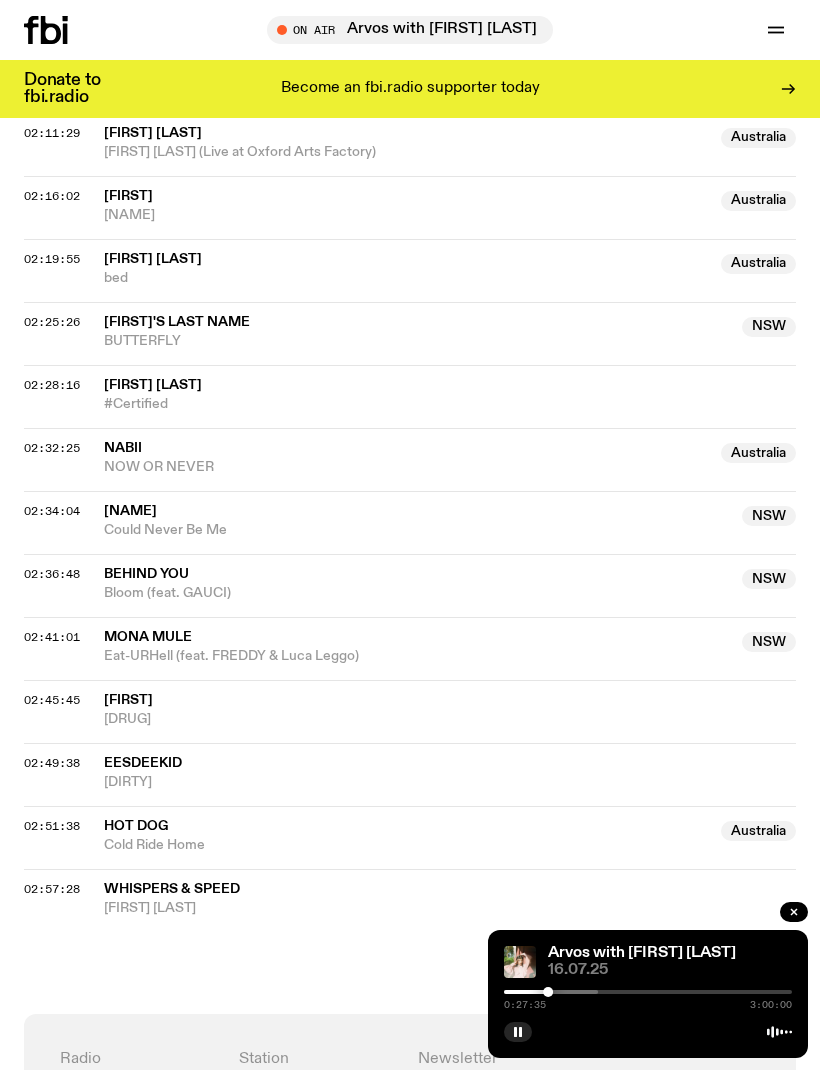 click at bounding box center (548, 992) 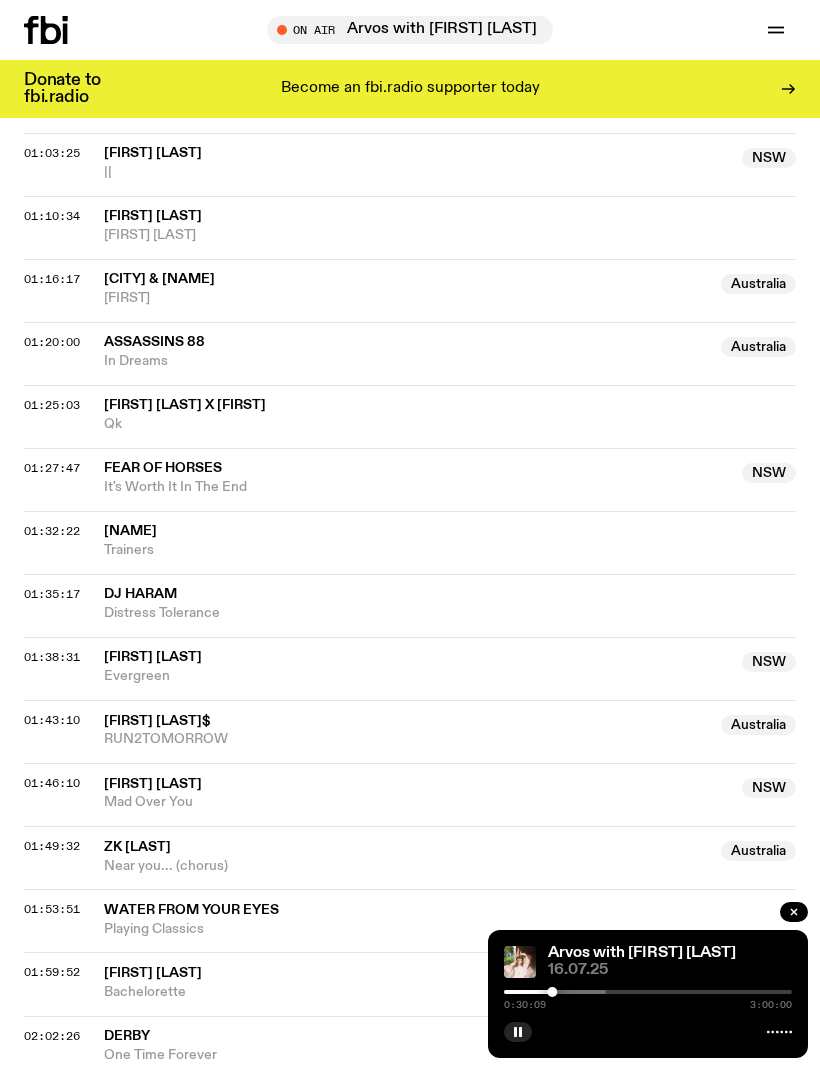 scroll, scrollTop: 1332, scrollLeft: 0, axis: vertical 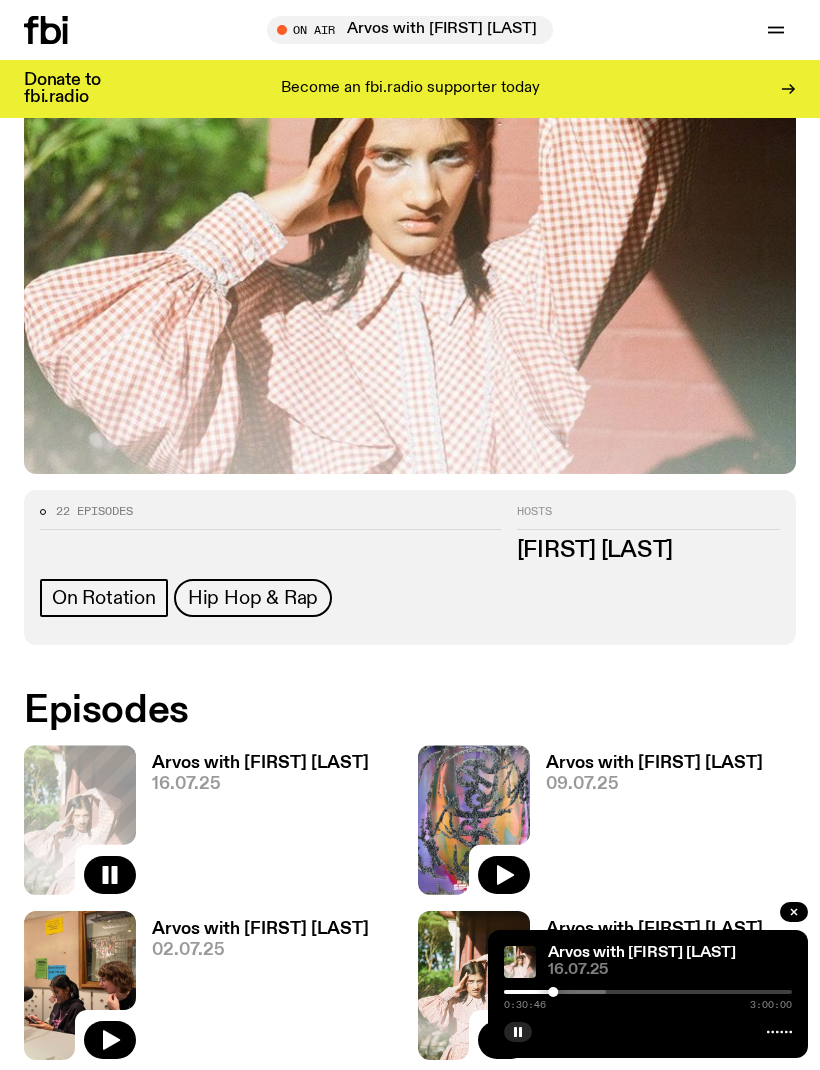 click 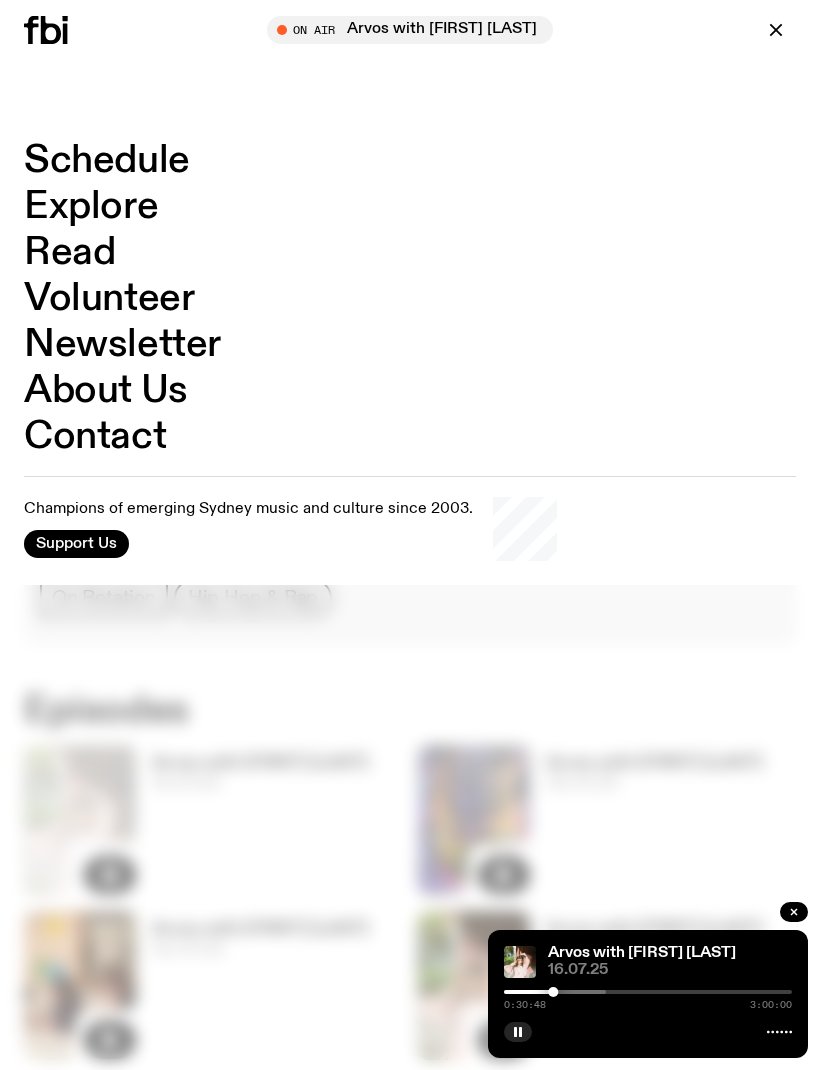click on "Schedule" at bounding box center (107, 161) 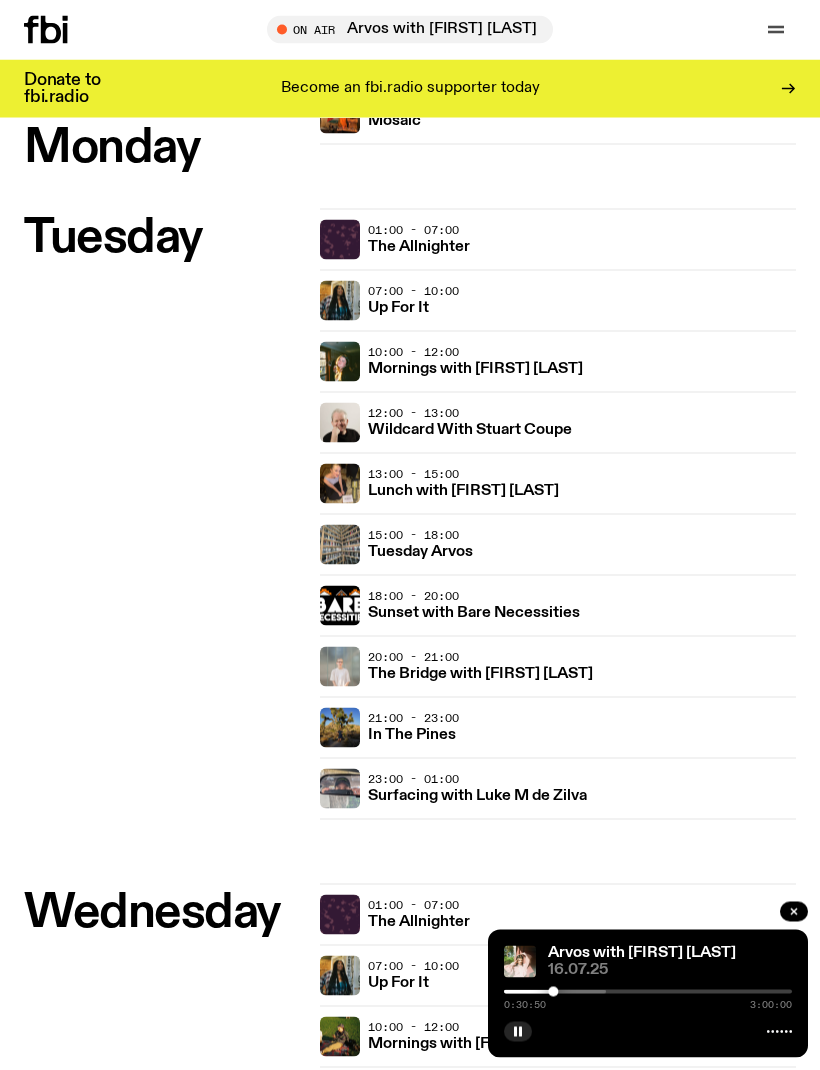 scroll, scrollTop: 632, scrollLeft: 0, axis: vertical 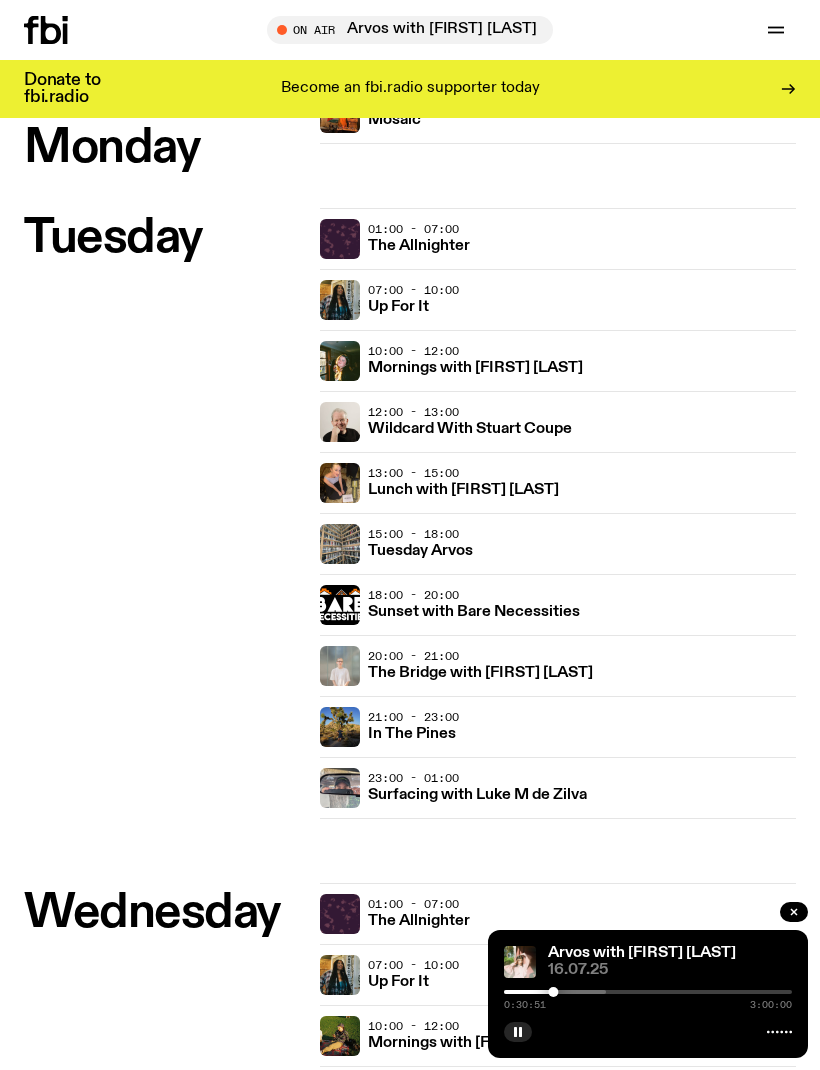 click on "In The Pines" at bounding box center [412, 734] 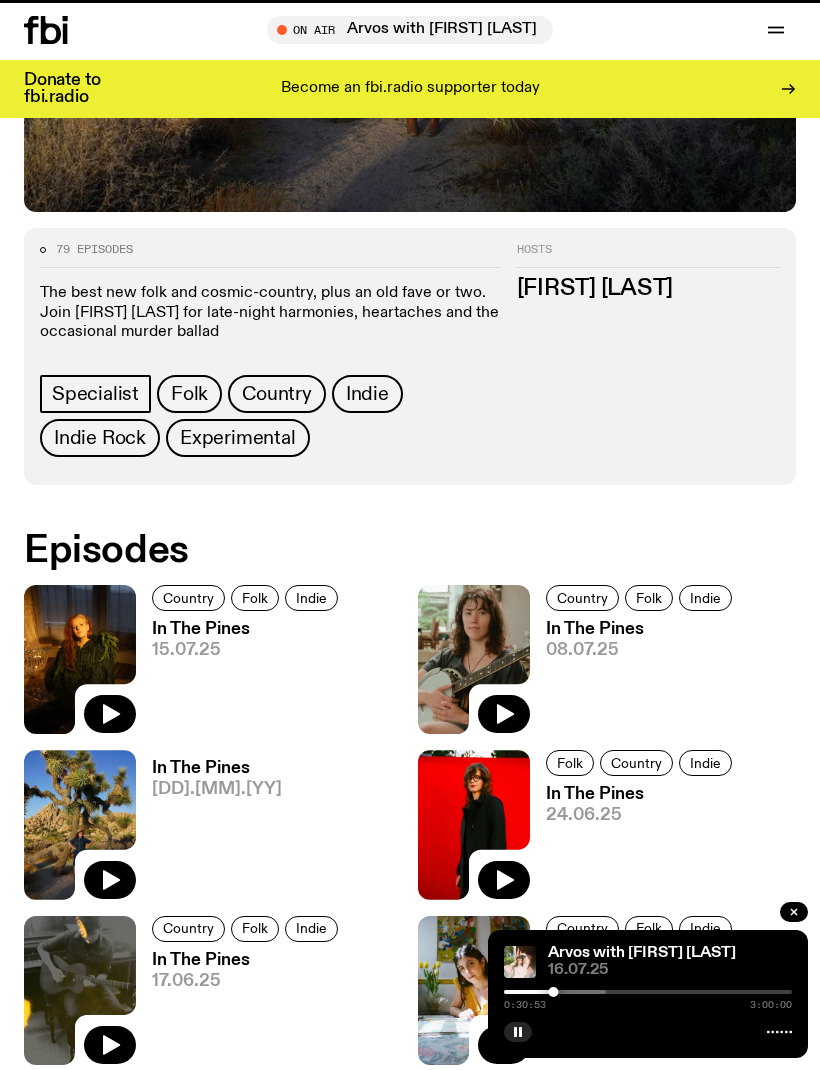 scroll, scrollTop: 0, scrollLeft: 0, axis: both 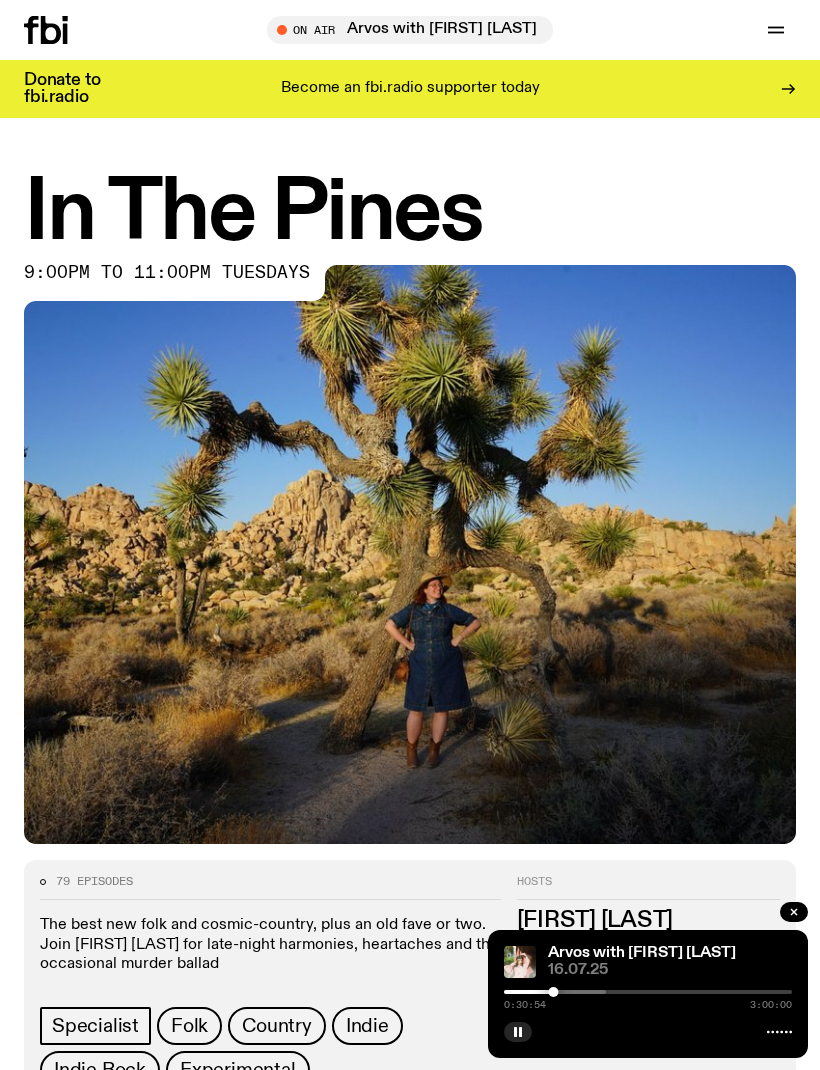click at bounding box center (794, 912) 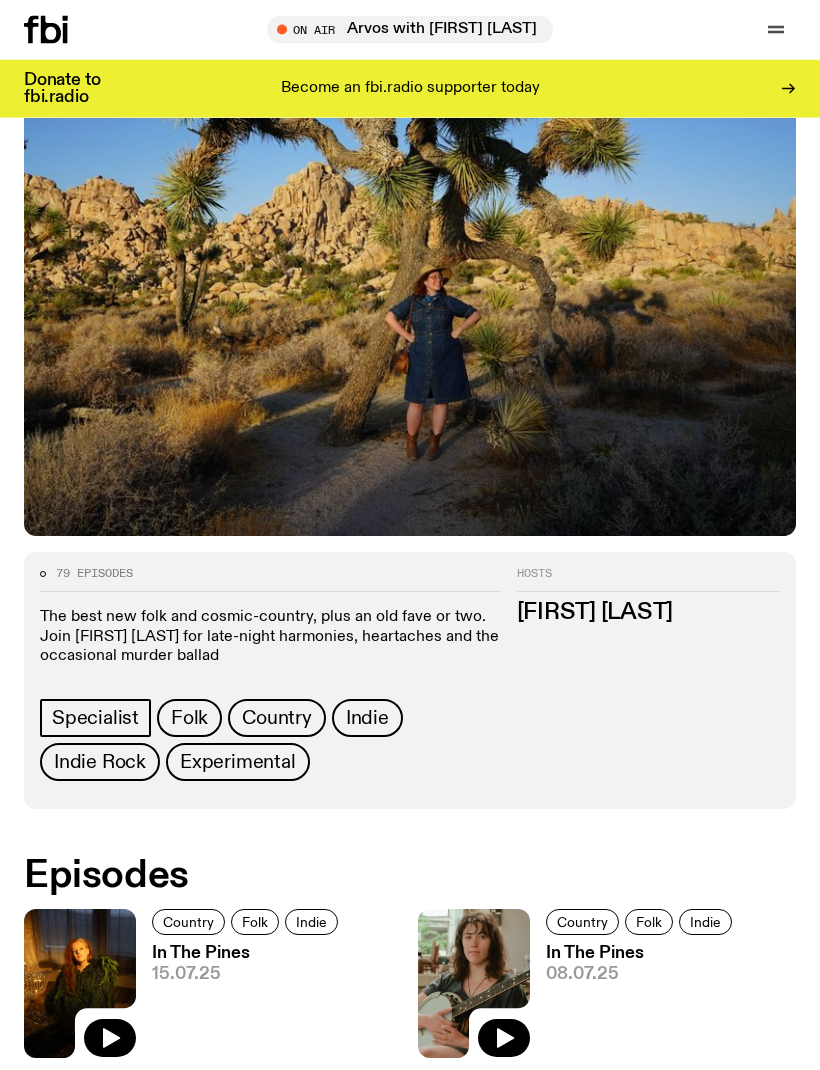 scroll, scrollTop: 330, scrollLeft: 0, axis: vertical 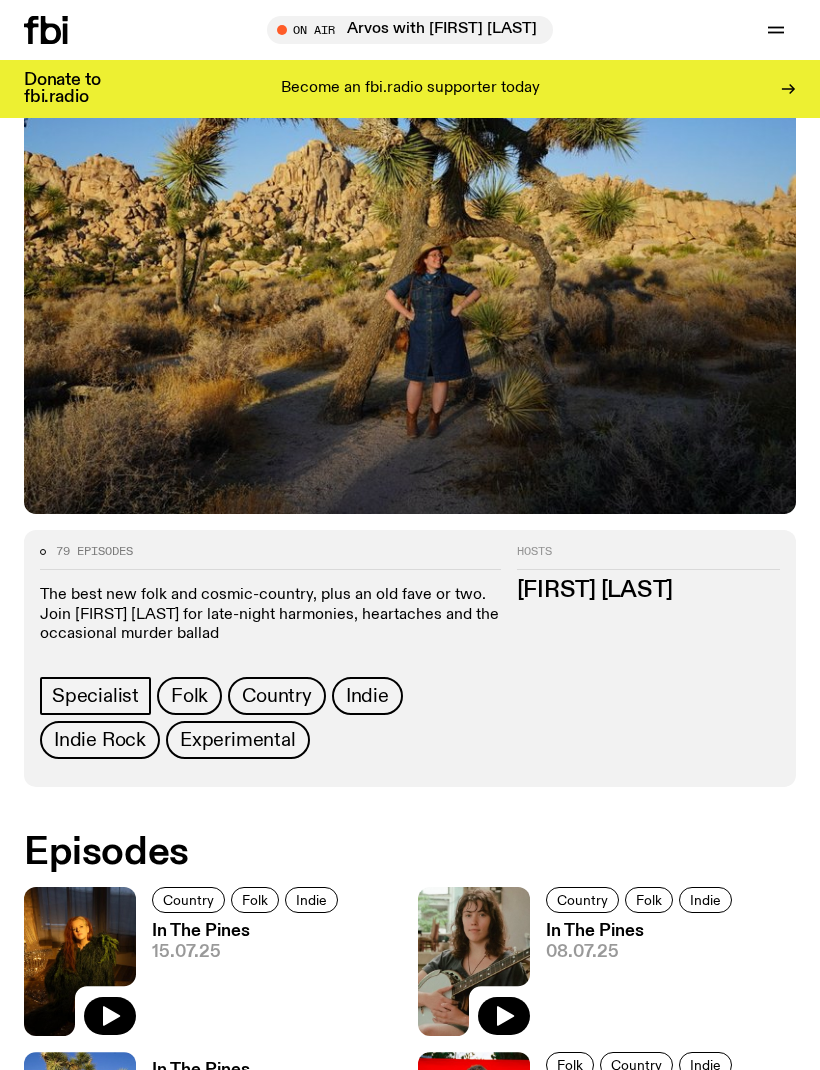click 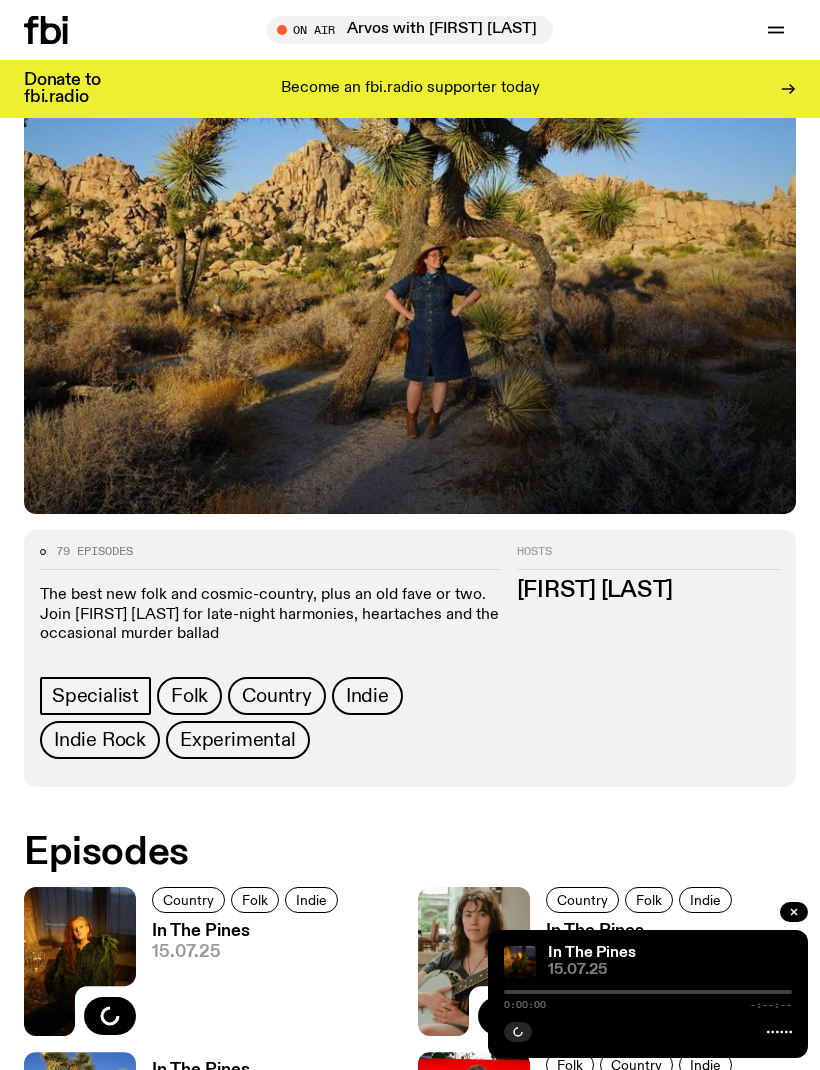 click 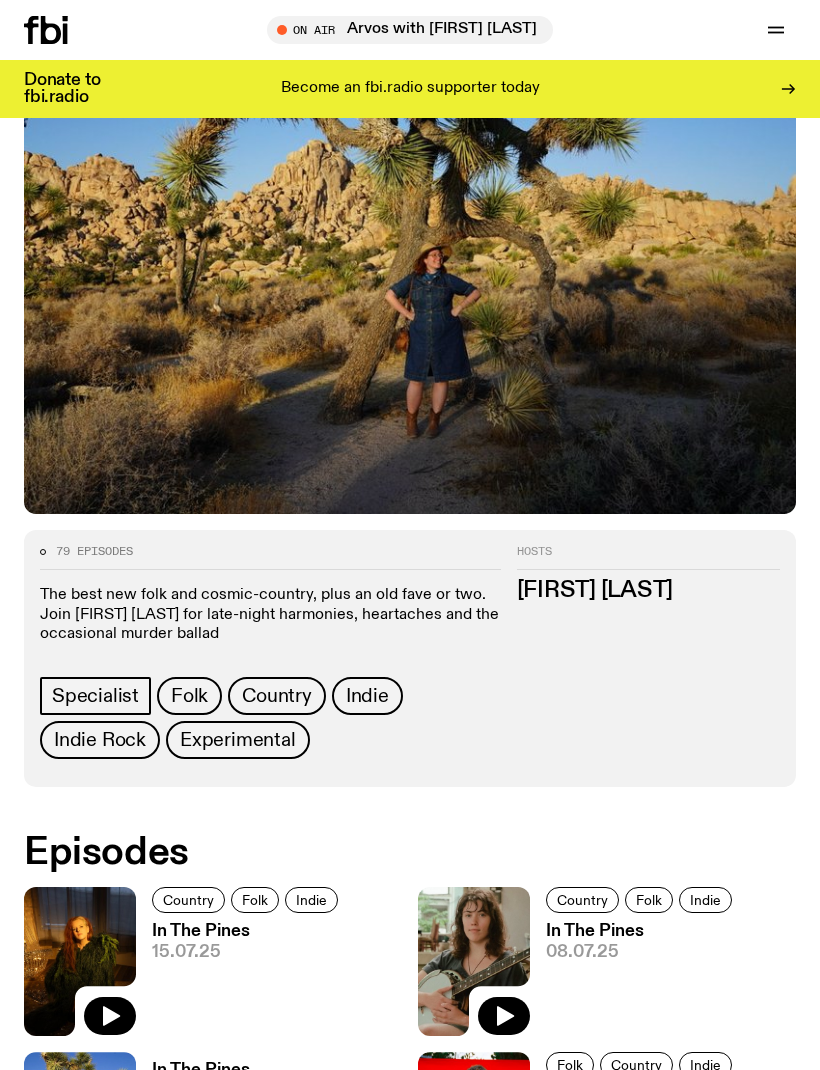 click 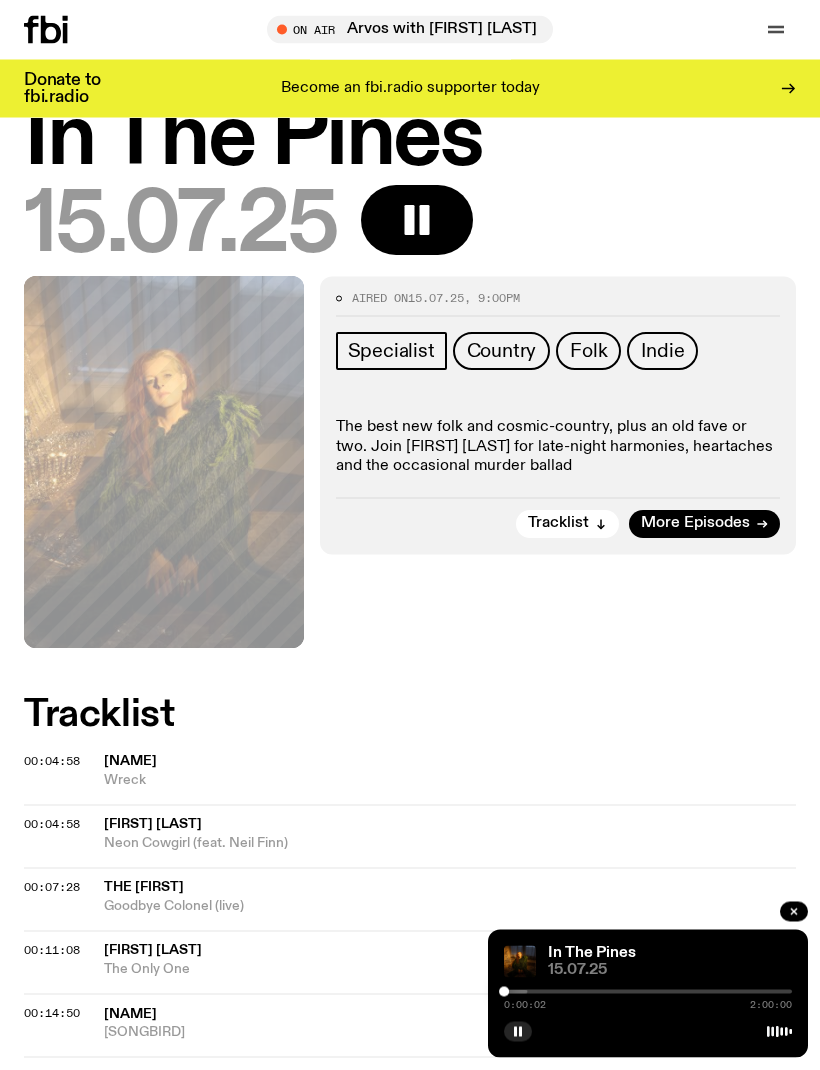 scroll, scrollTop: 89, scrollLeft: 0, axis: vertical 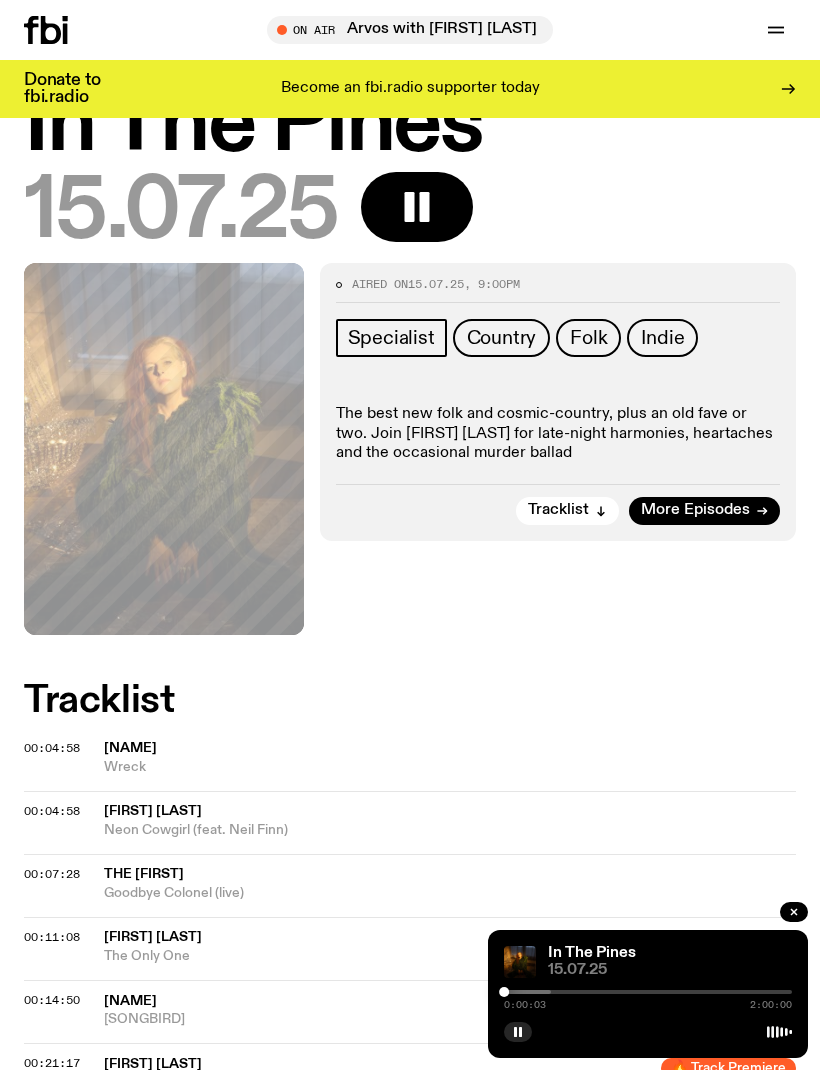 click on "[NAME]" 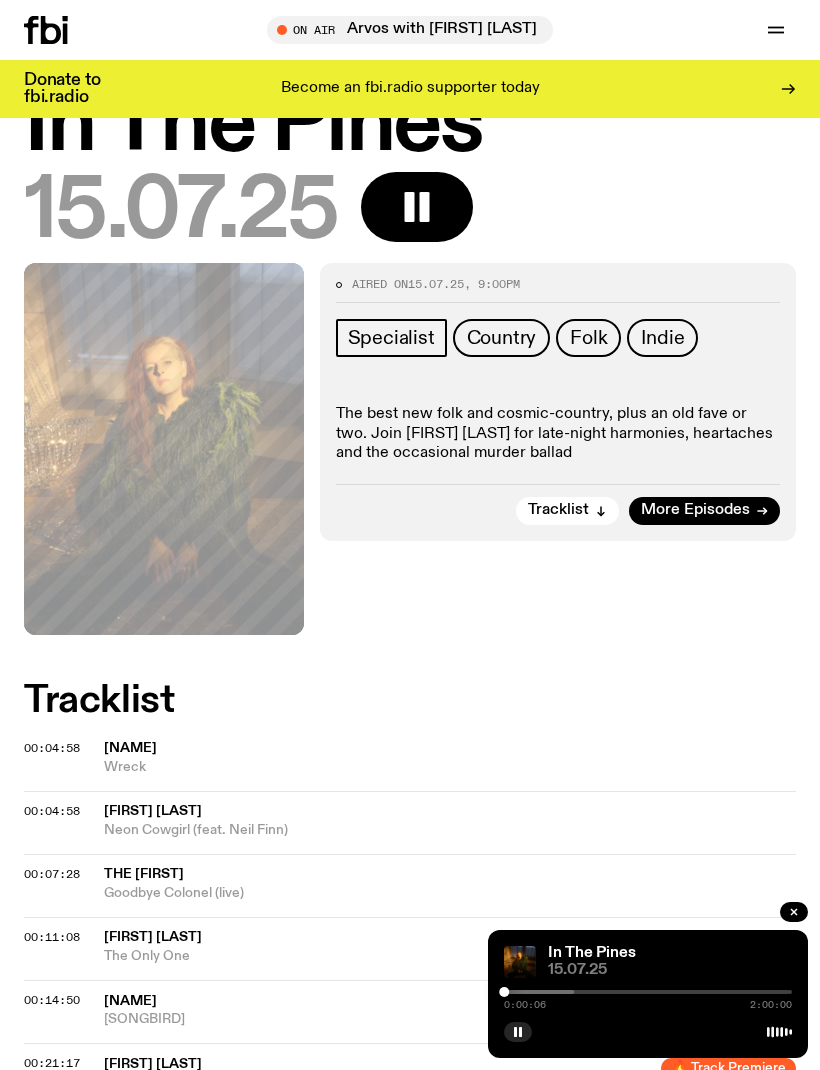 scroll, scrollTop: 88, scrollLeft: 0, axis: vertical 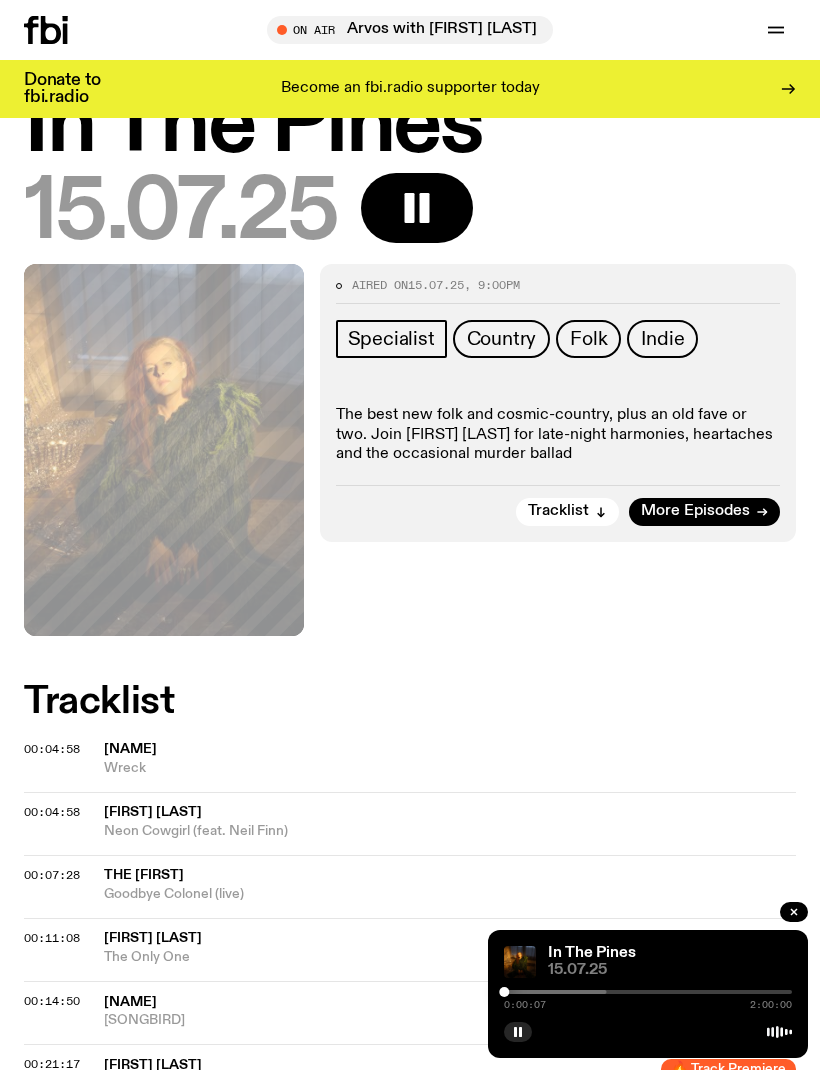 click at bounding box center (463, 992) 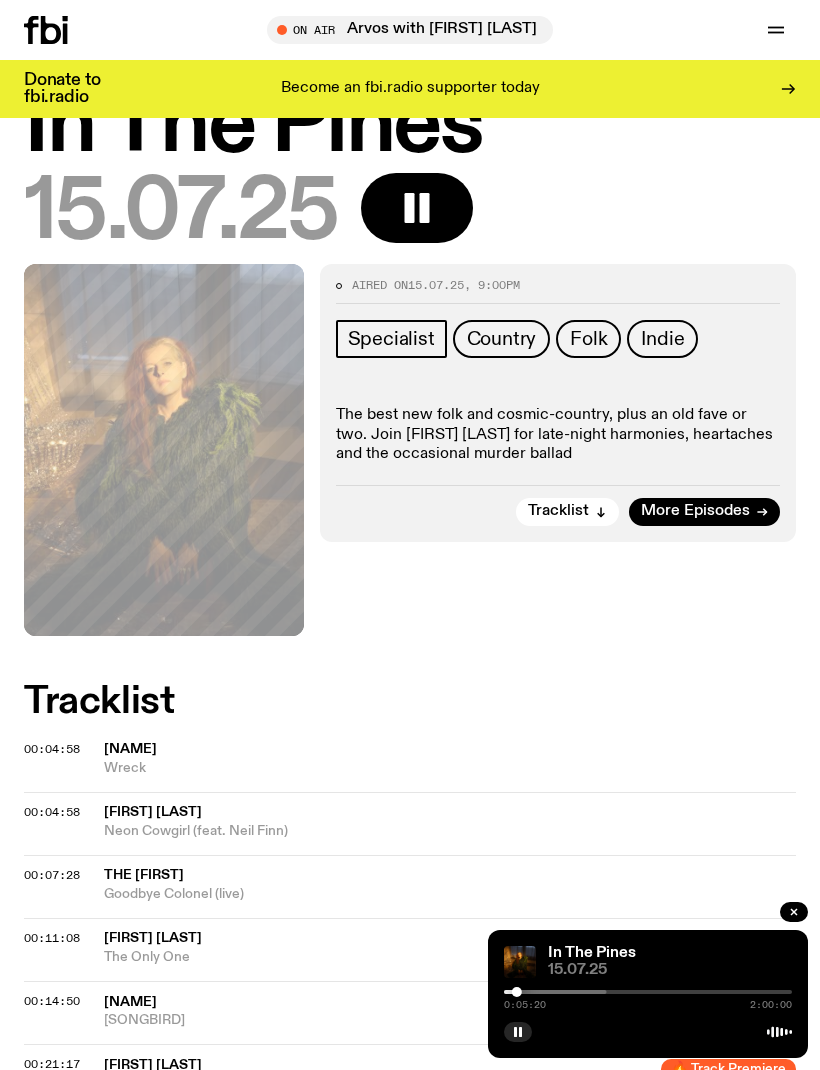 click at bounding box center (463, 992) 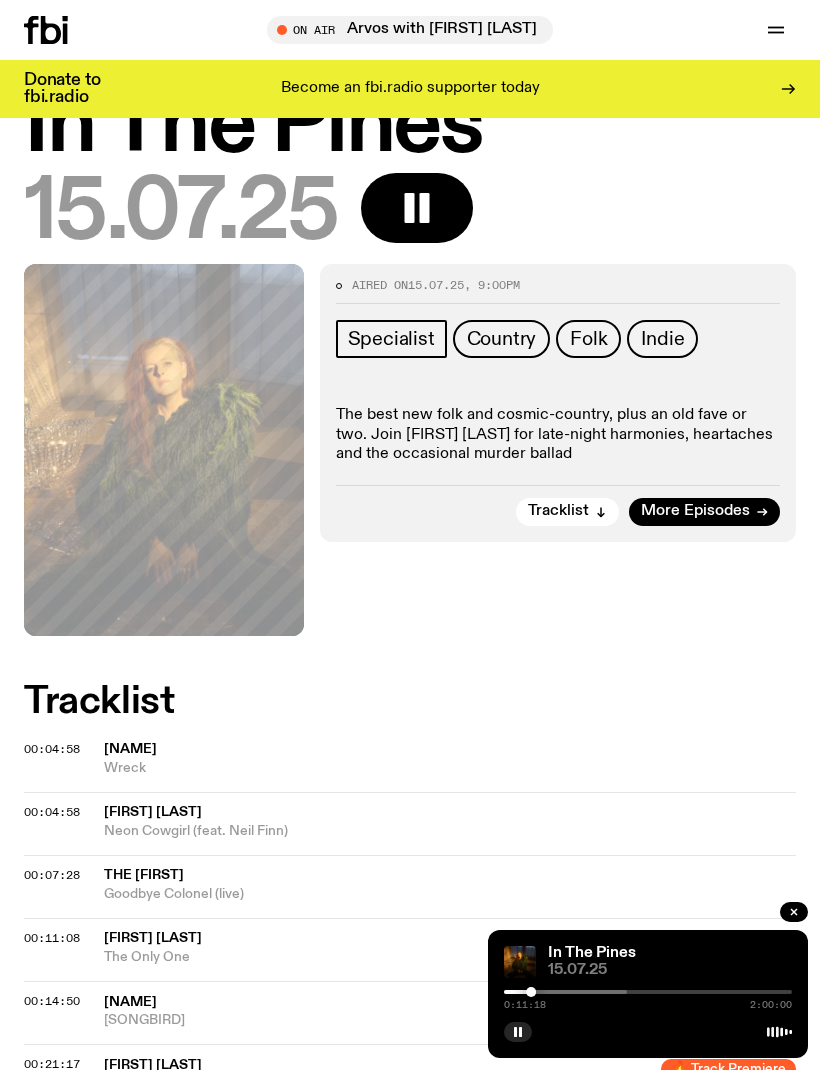 click at bounding box center [520, 962] 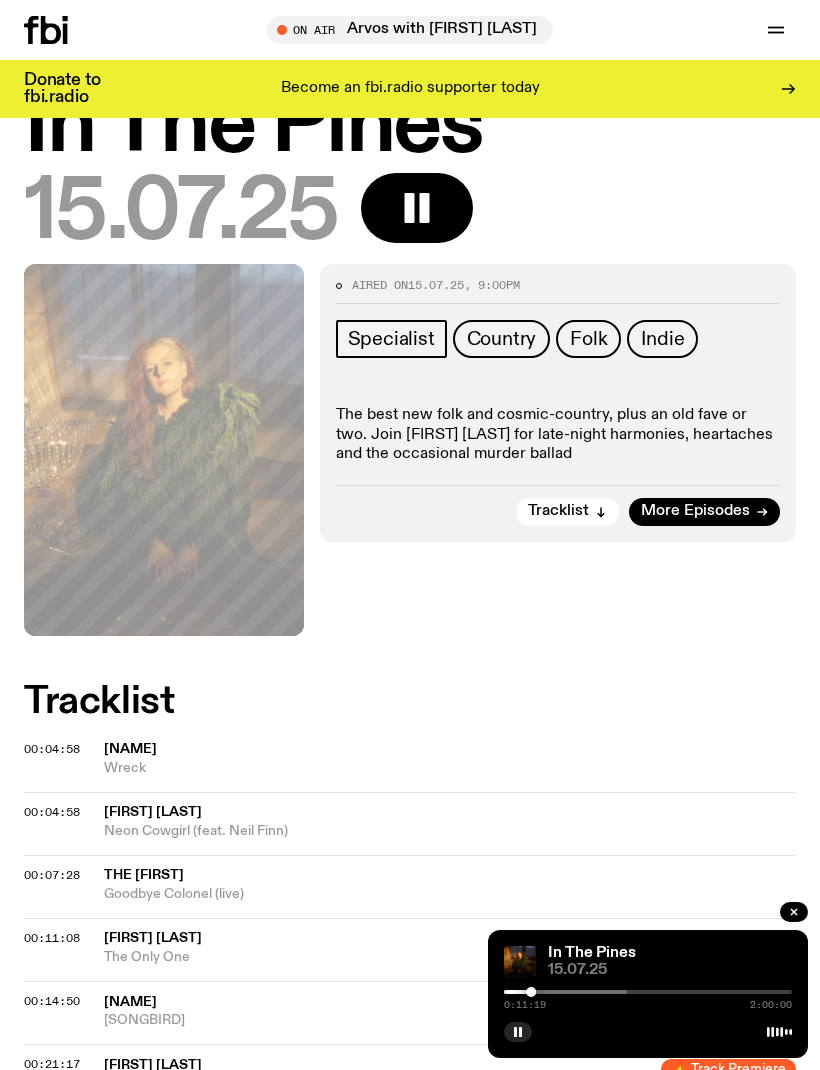 click at bounding box center [483, 992] 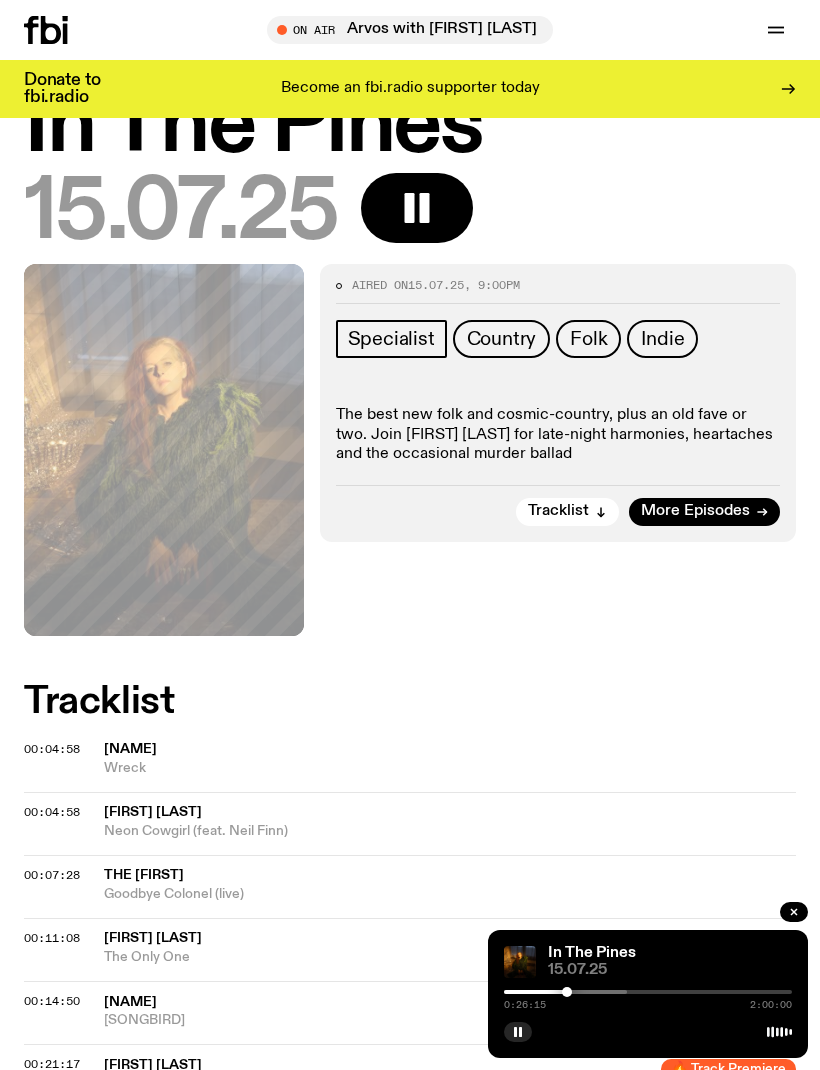 click at bounding box center [423, 992] 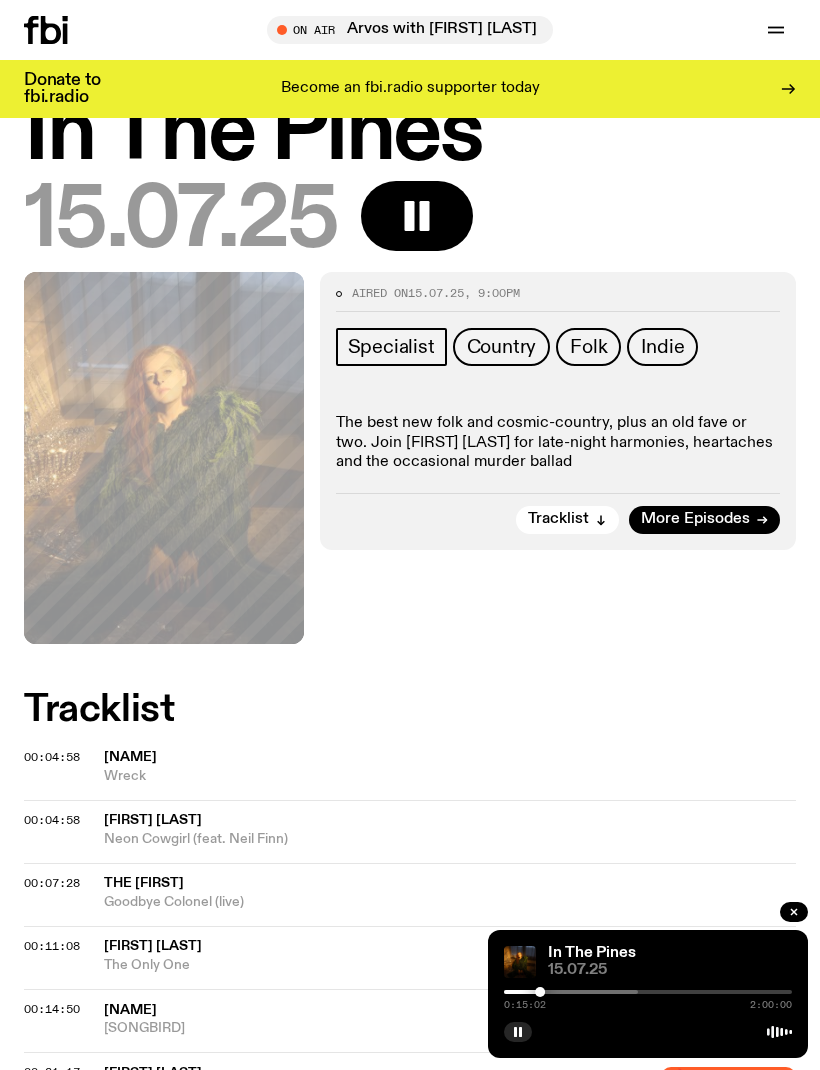 scroll, scrollTop: 79, scrollLeft: 0, axis: vertical 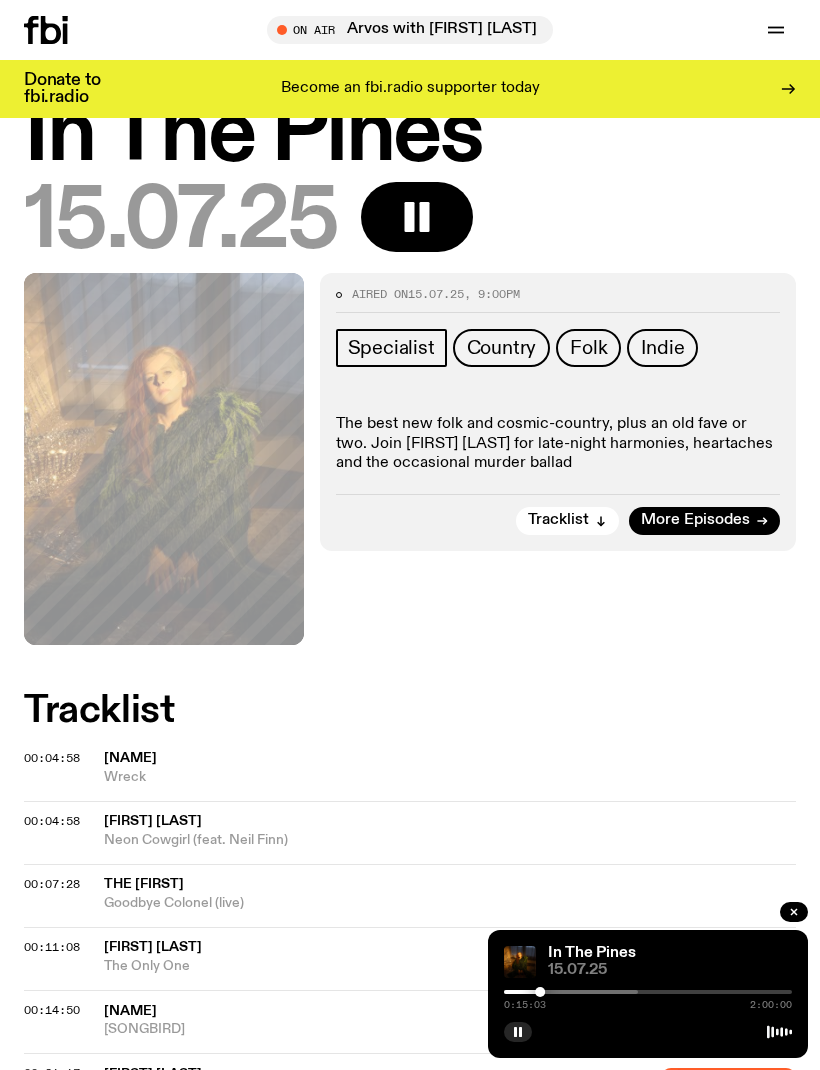 click on "0:15:03 2:00:00" at bounding box center [648, 998] 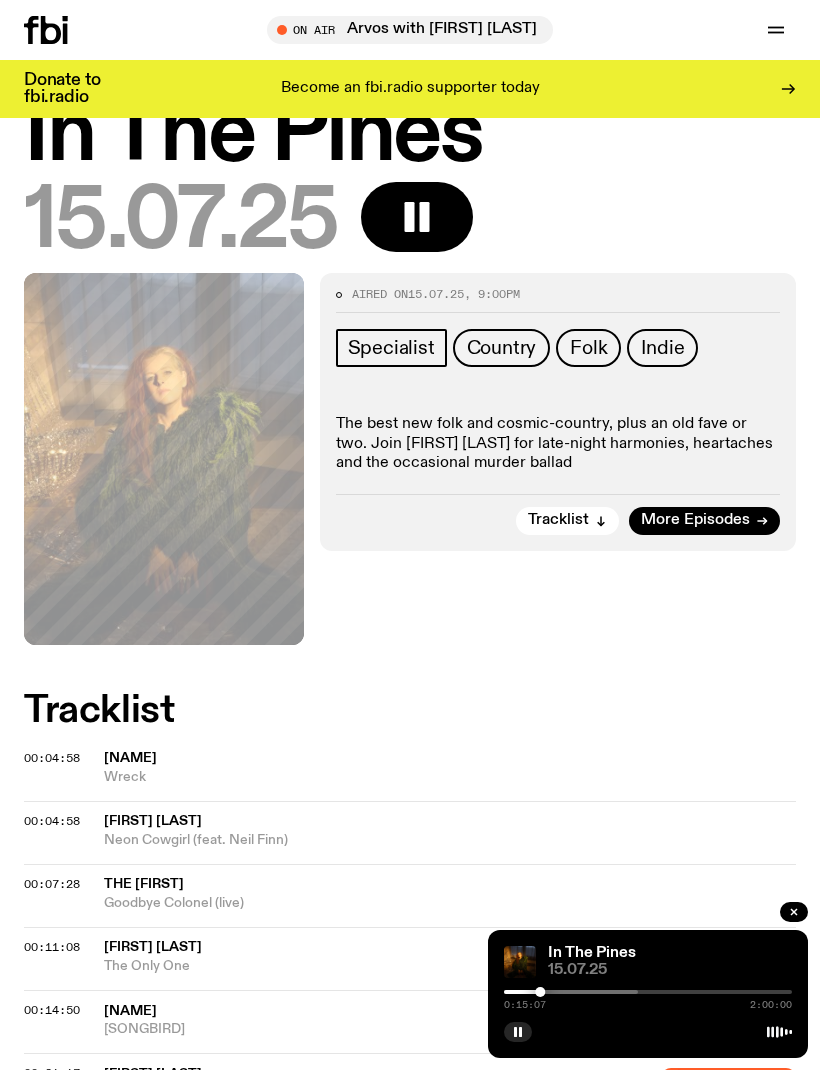 scroll, scrollTop: 80, scrollLeft: 0, axis: vertical 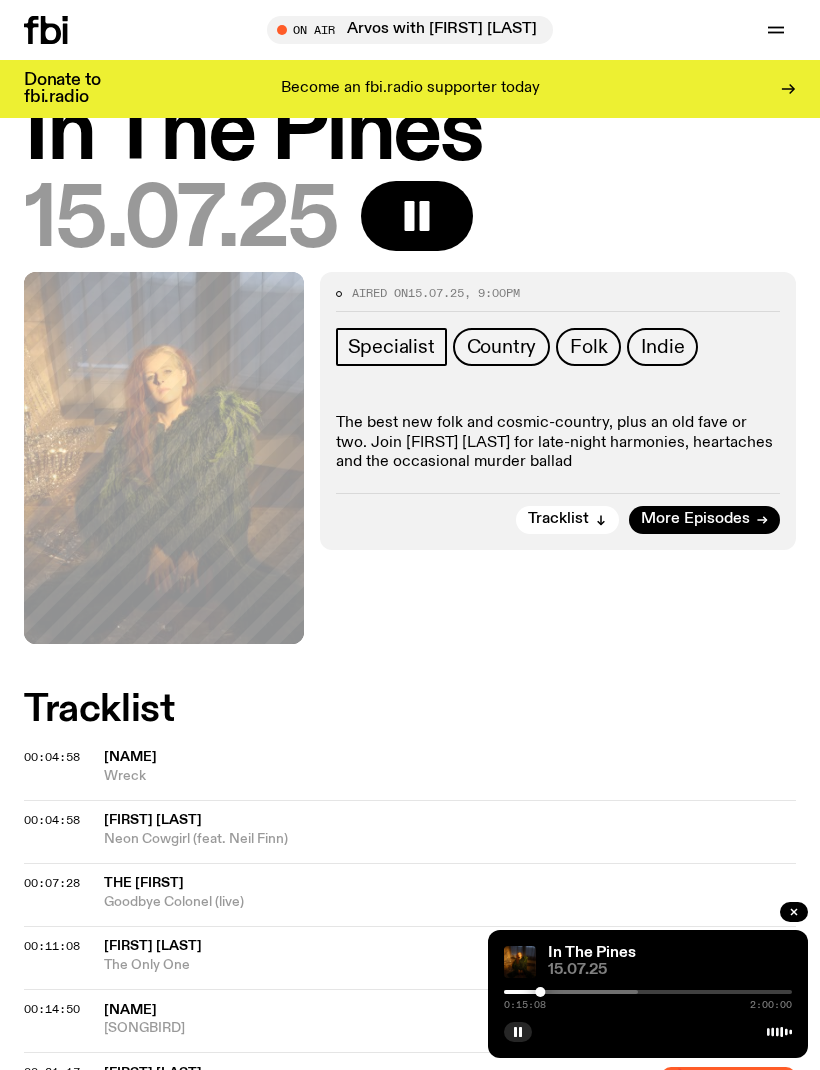 click at bounding box center [494, 992] 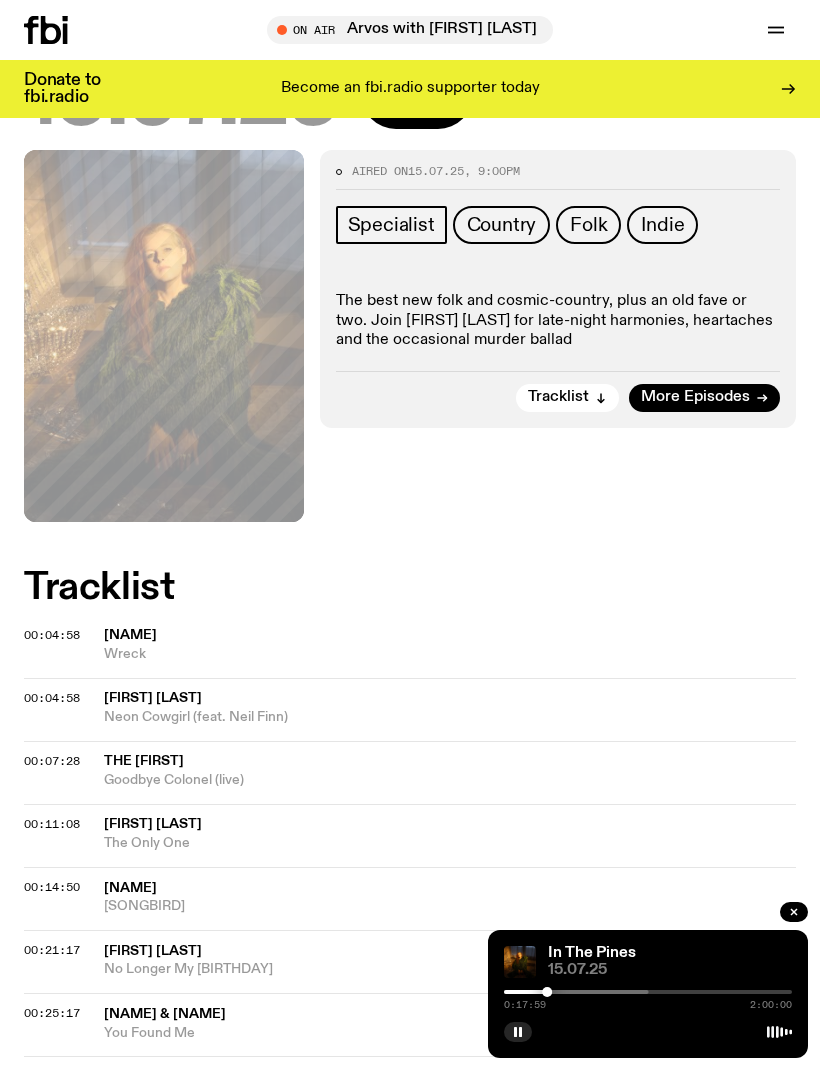 scroll, scrollTop: 203, scrollLeft: 0, axis: vertical 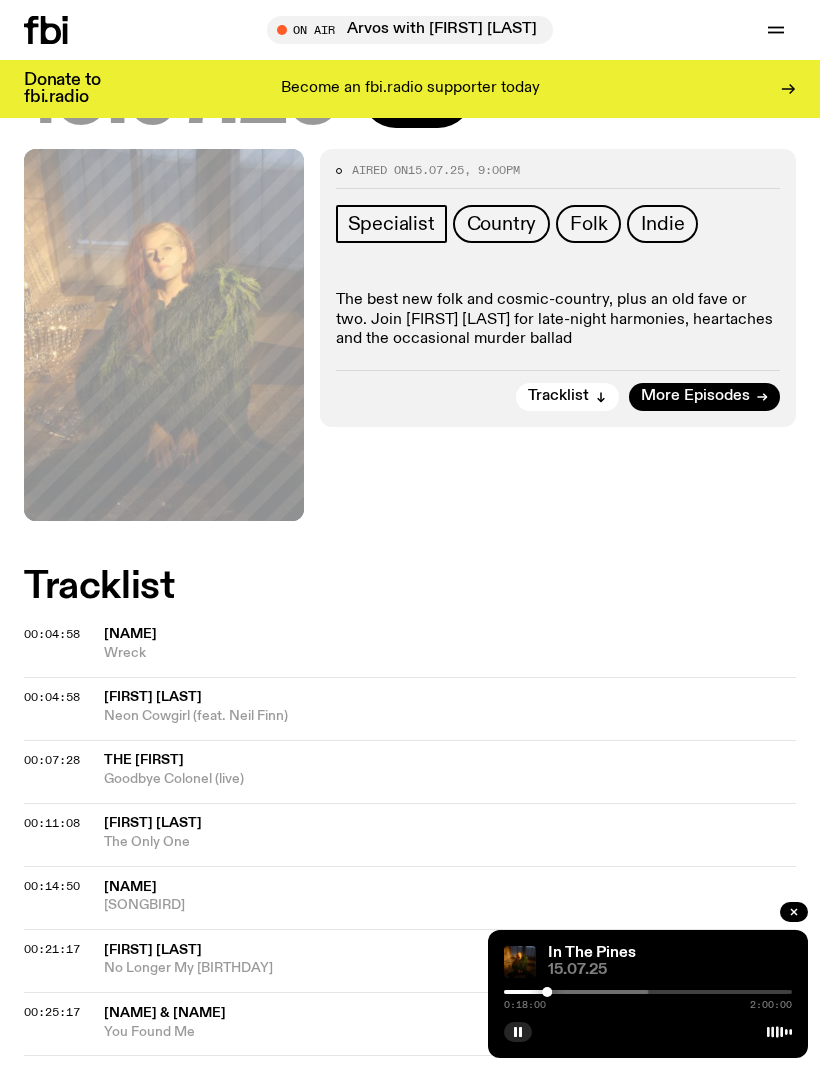 click on "[NAME]" 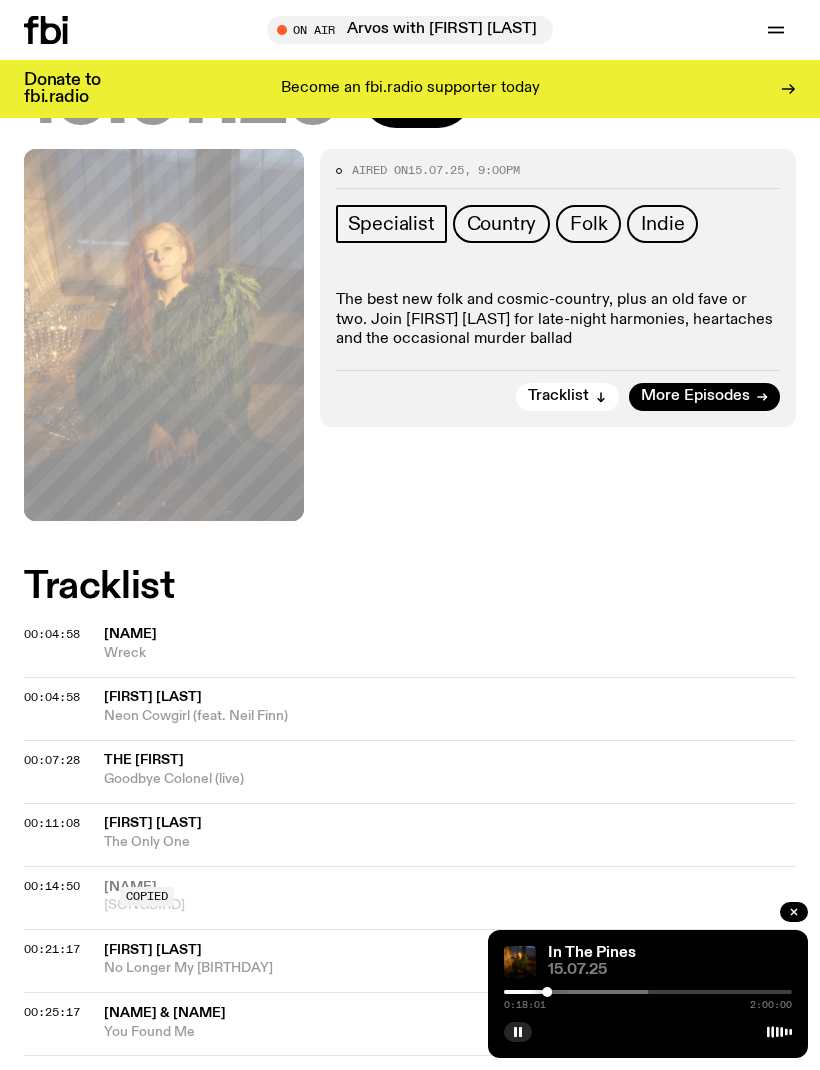 click on "Copied" at bounding box center [450, 897] 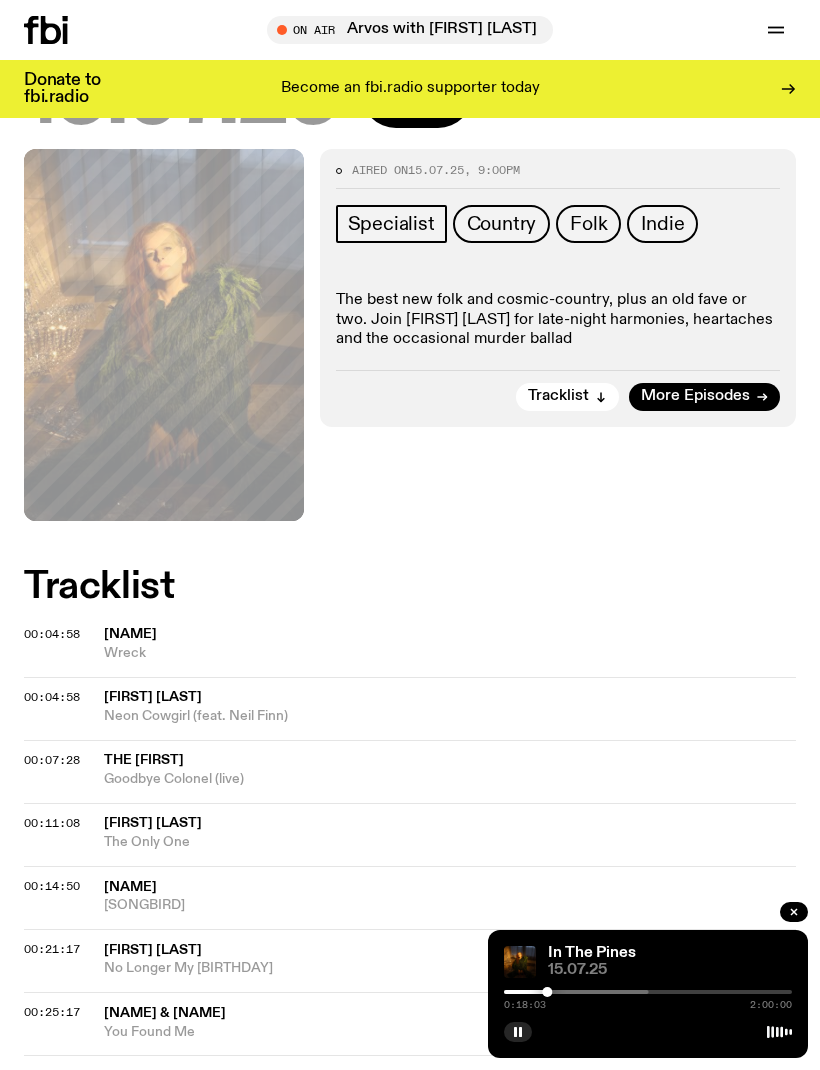 click on "In The Pines 15.07.25 0:18:03 2:00:00" at bounding box center (648, 994) 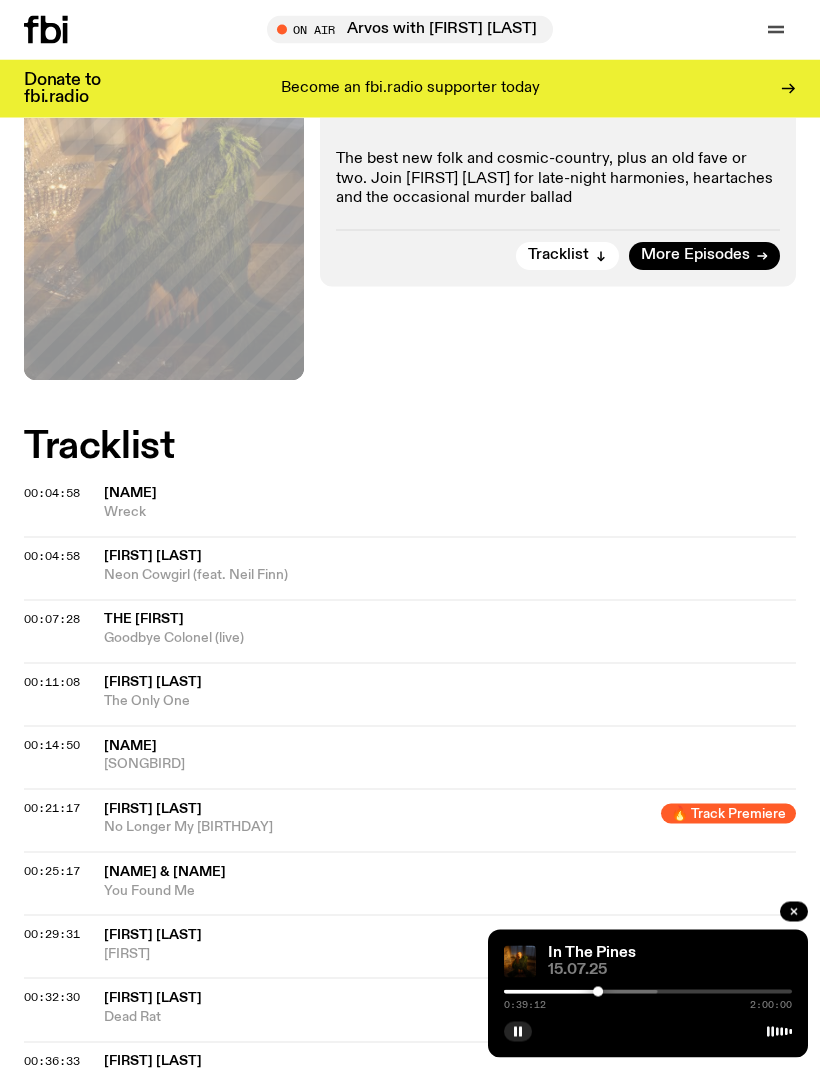scroll, scrollTop: 365, scrollLeft: 0, axis: vertical 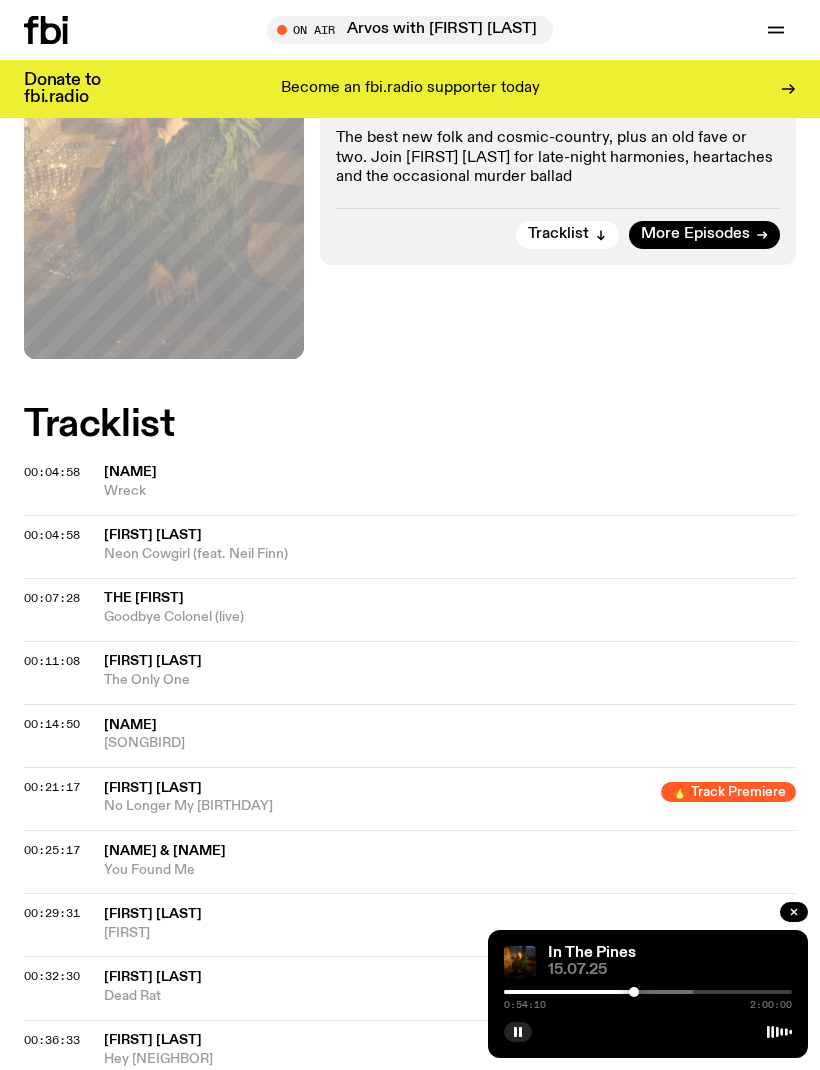 click at bounding box center [490, 992] 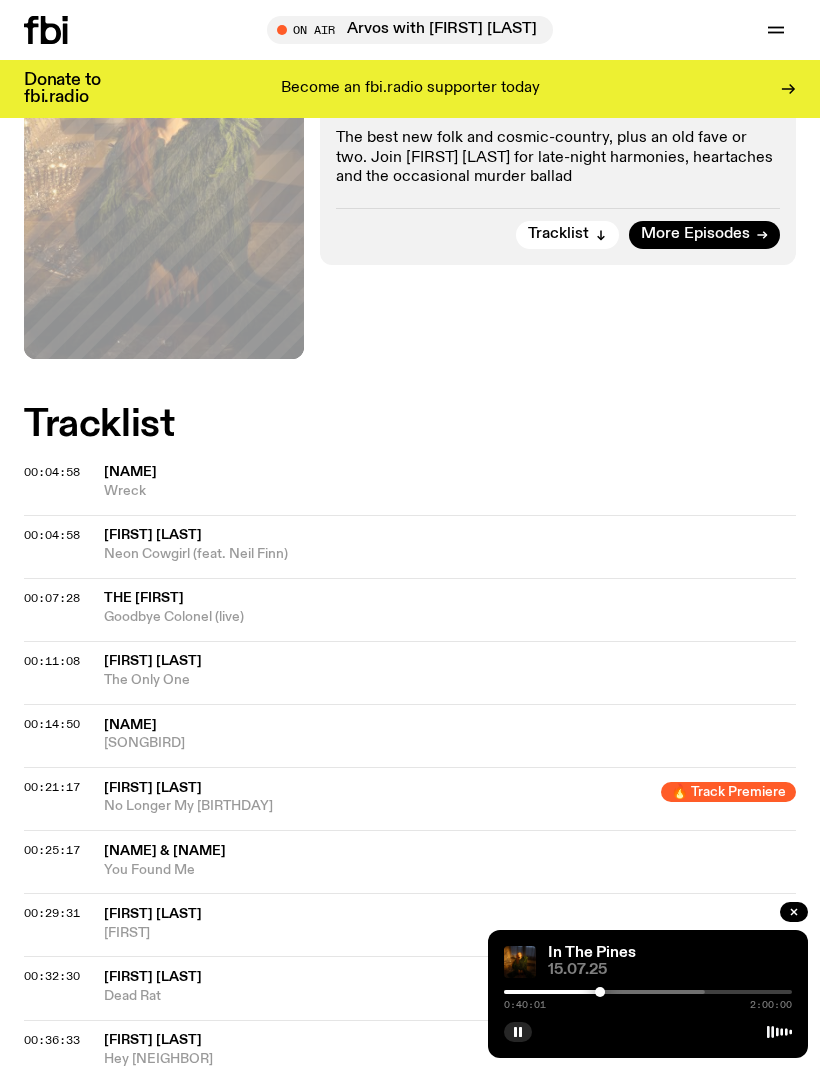 click at bounding box center [561, 992] 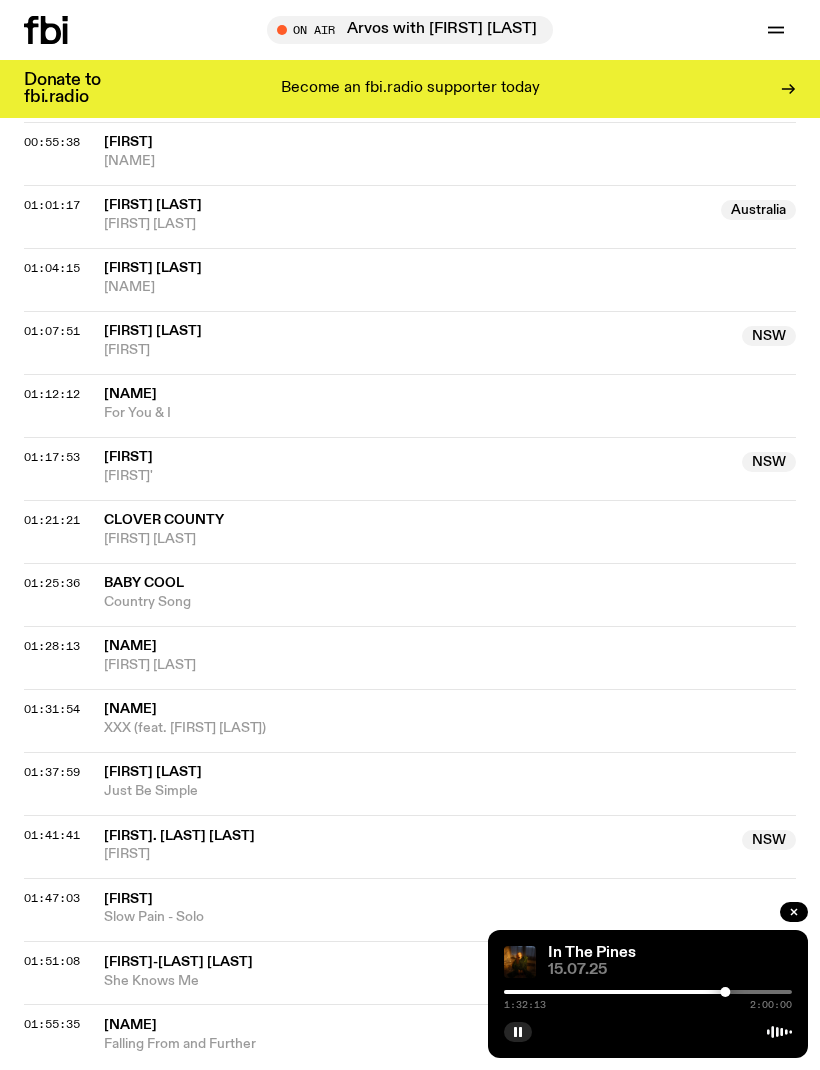 scroll, scrollTop: 1637, scrollLeft: 0, axis: vertical 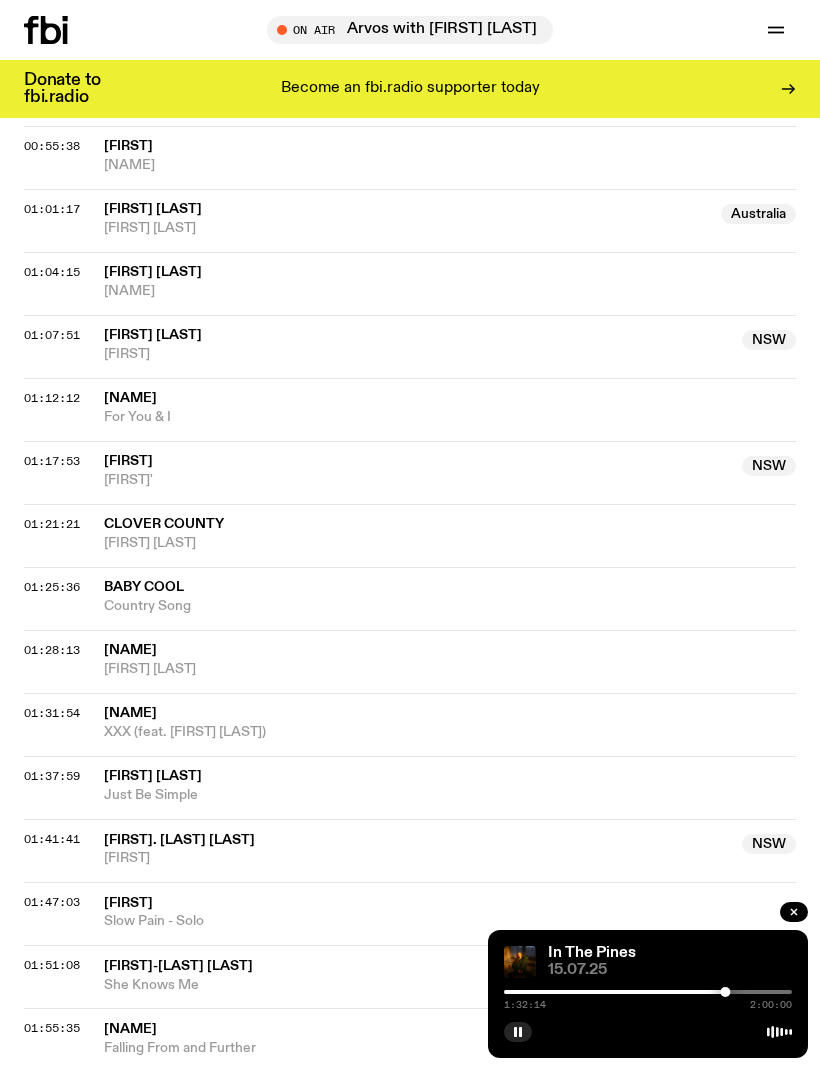 click at bounding box center (648, 992) 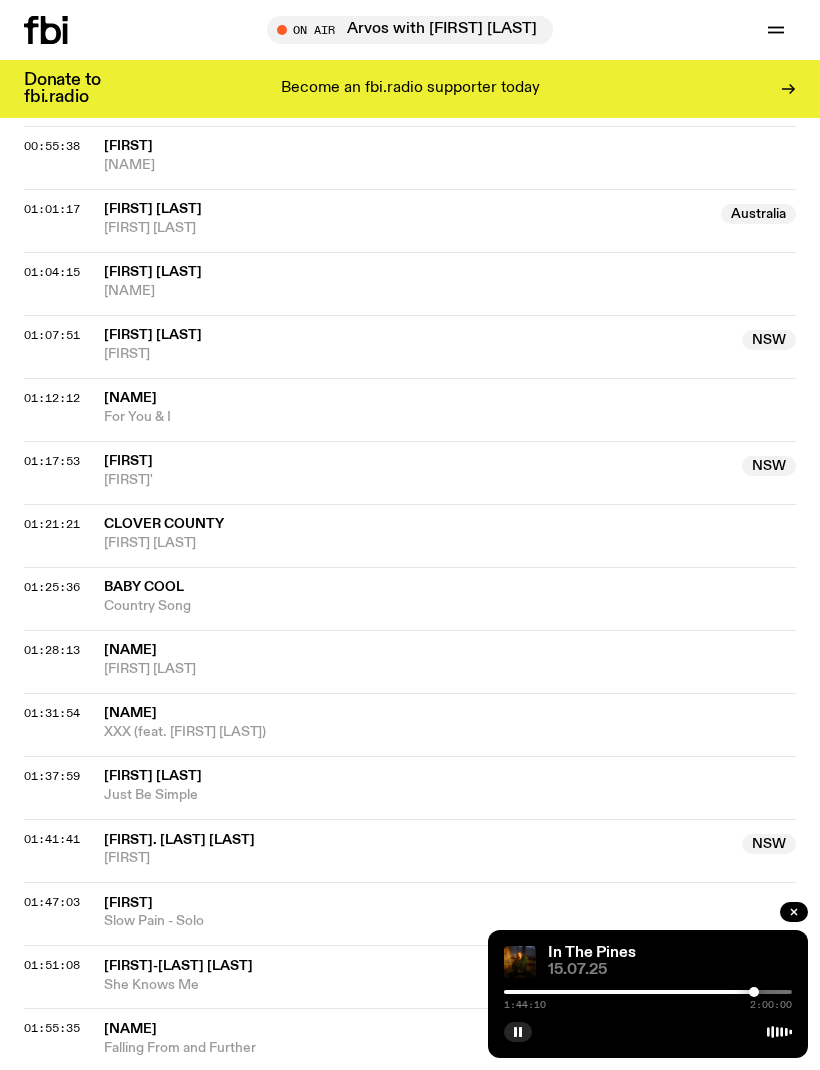 click at bounding box center (610, 992) 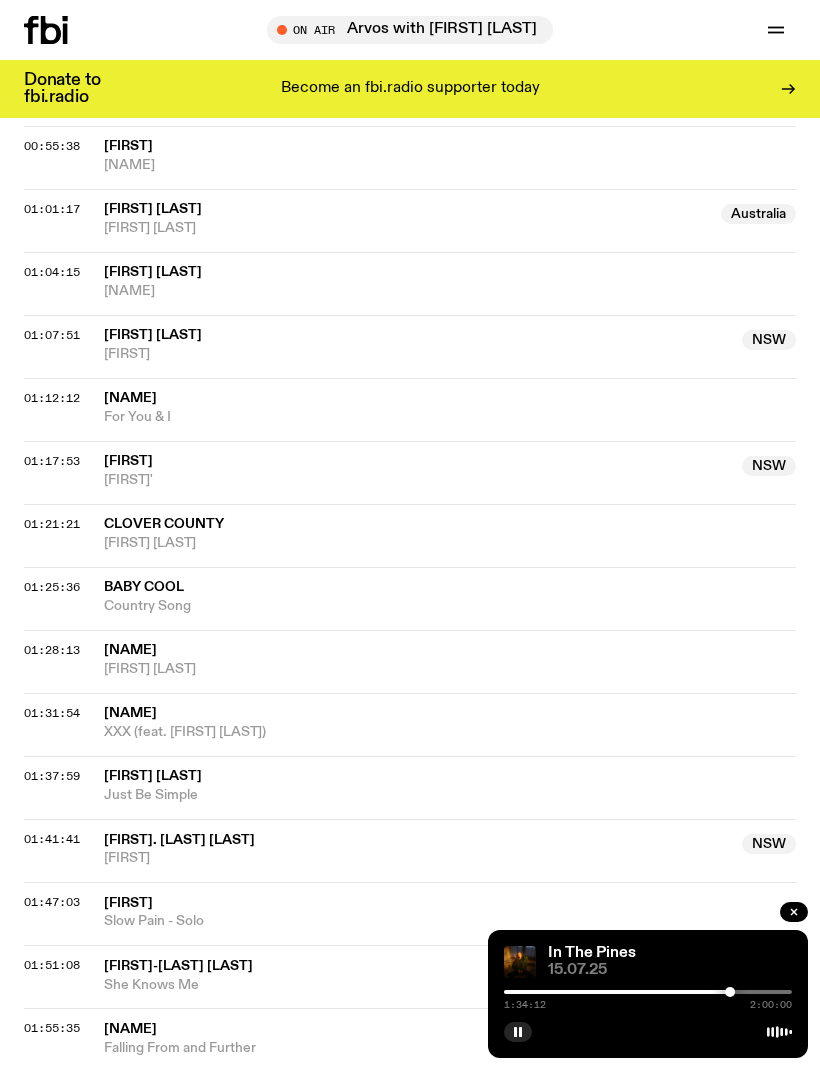 click at bounding box center (648, 992) 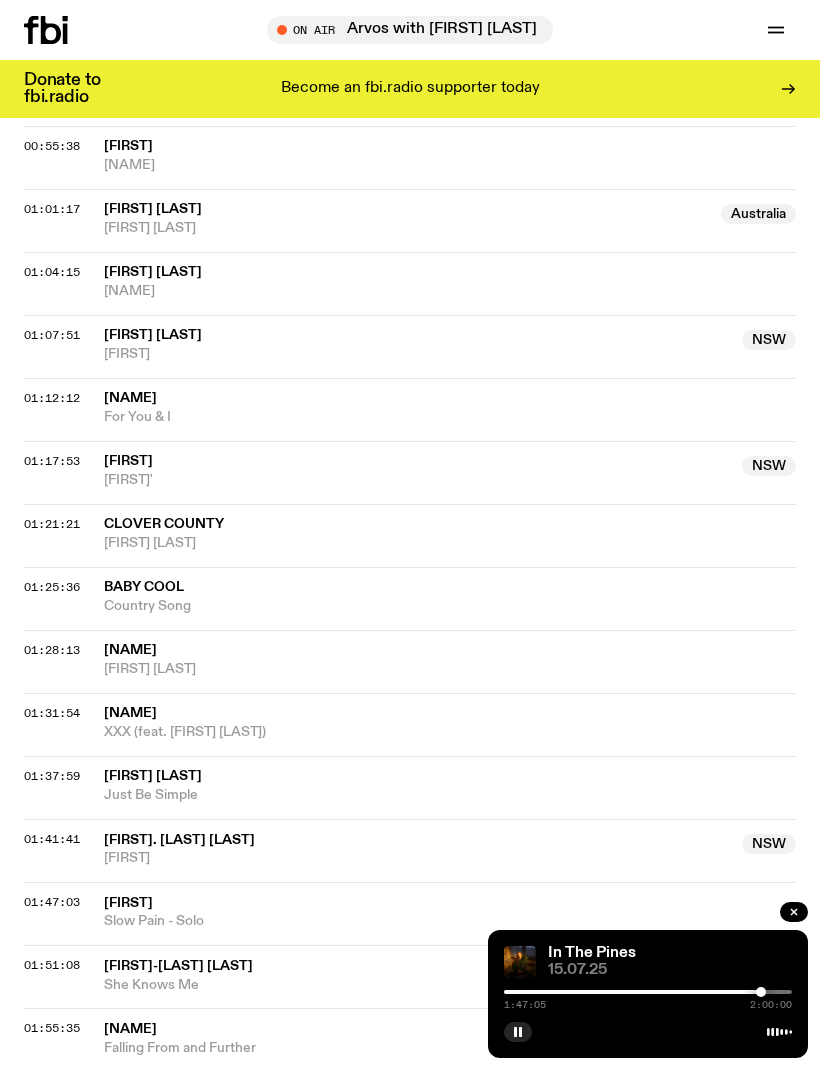 click at bounding box center [617, 992] 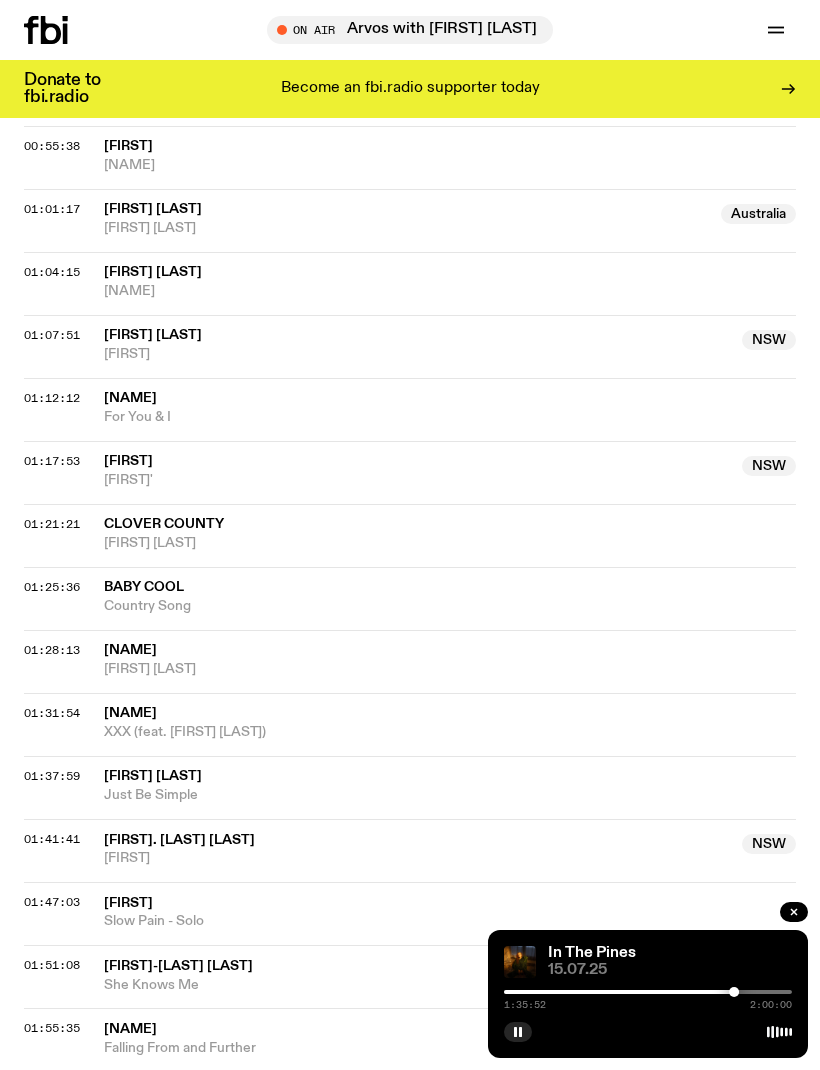 click at bounding box center [648, 992] 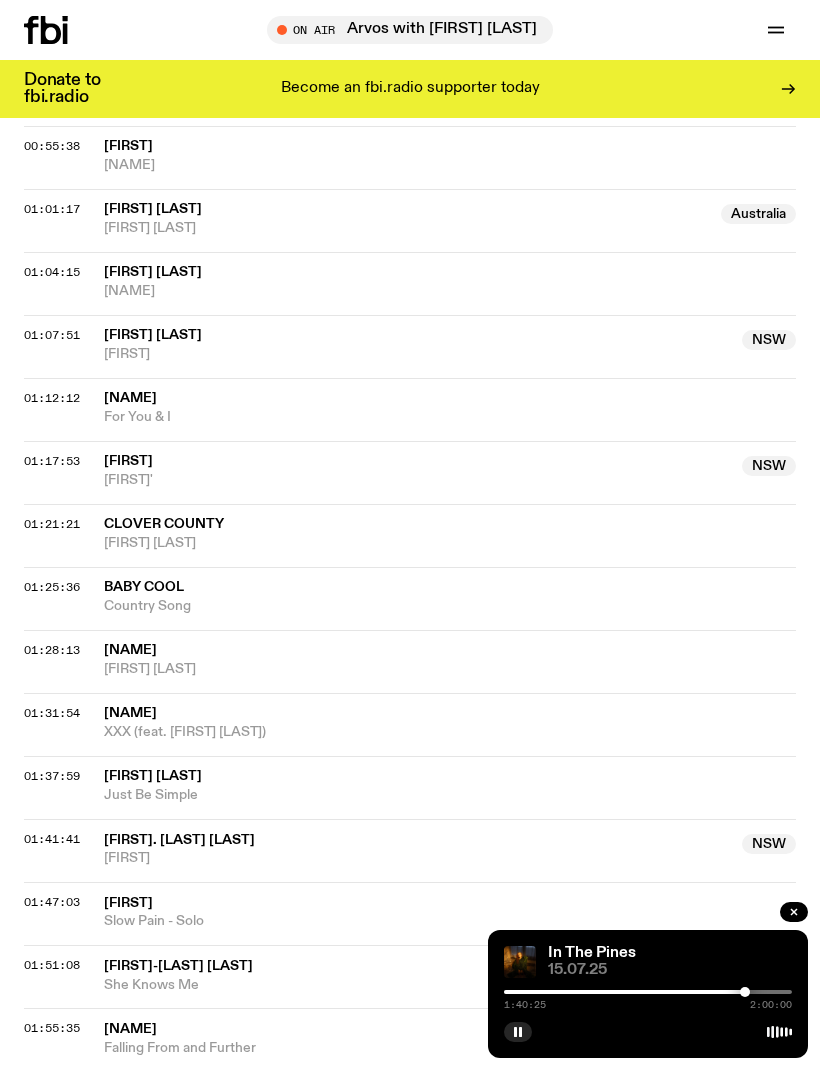 click at bounding box center (601, 992) 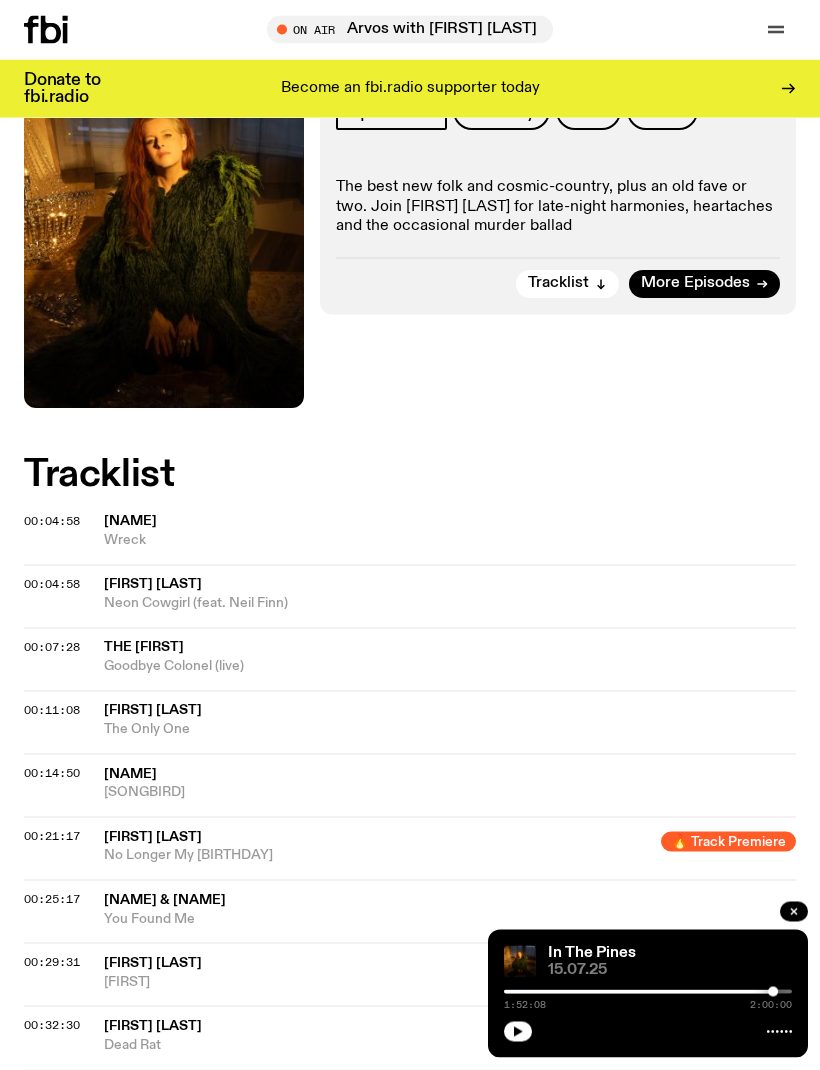 scroll, scrollTop: 327, scrollLeft: 0, axis: vertical 